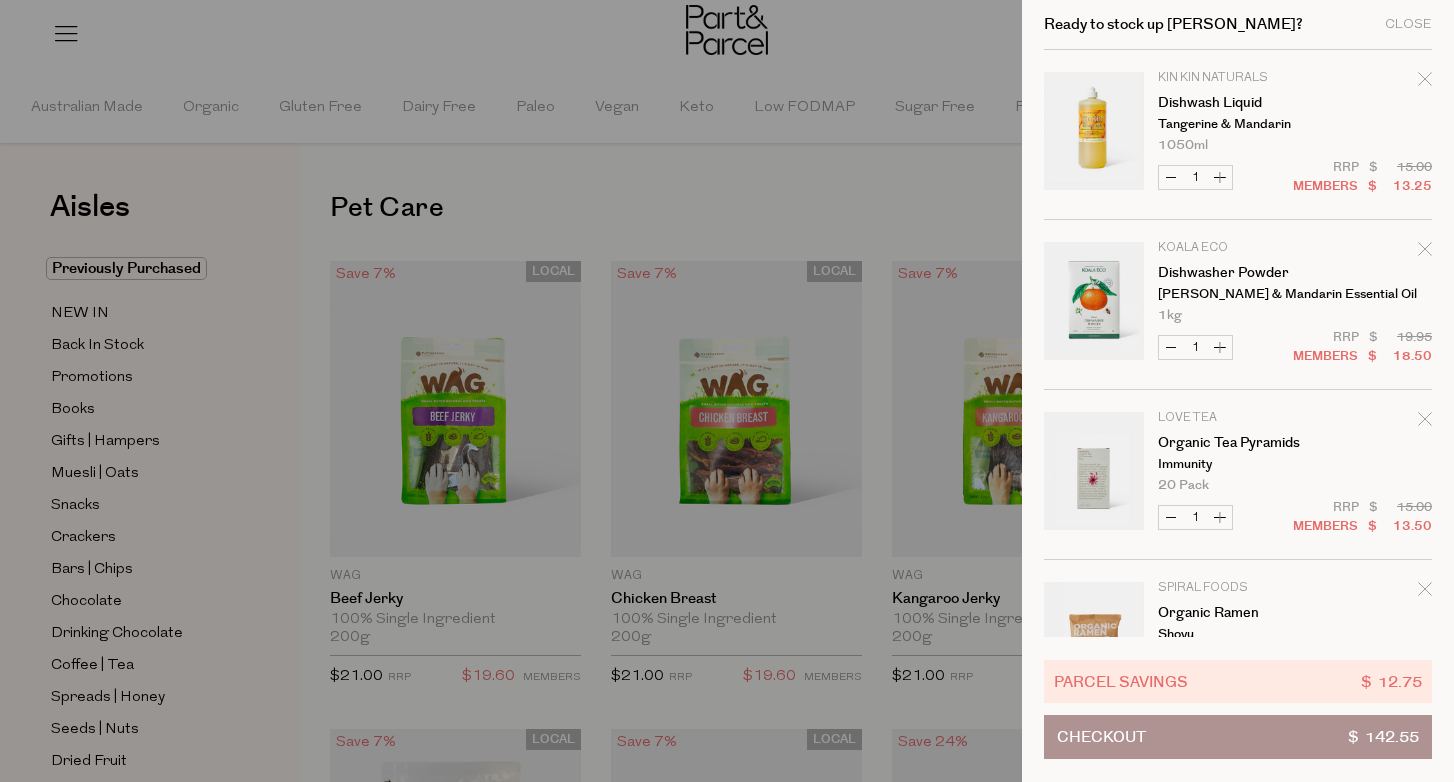 scroll, scrollTop: 0, scrollLeft: 0, axis: both 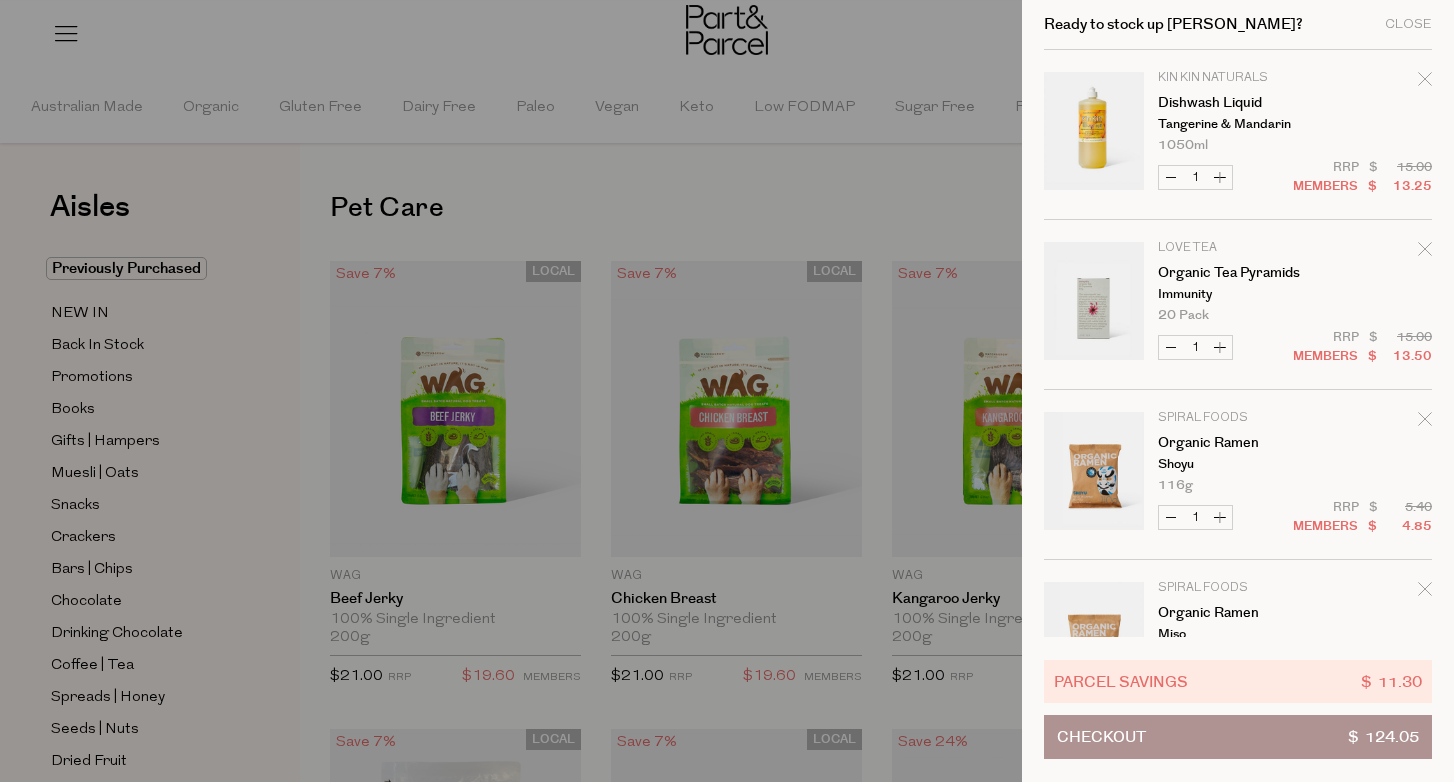 click on "Love Tea
Organic Tea Pyramids
Immunity
20 pack
Only 12 Available" at bounding box center (1295, 282) 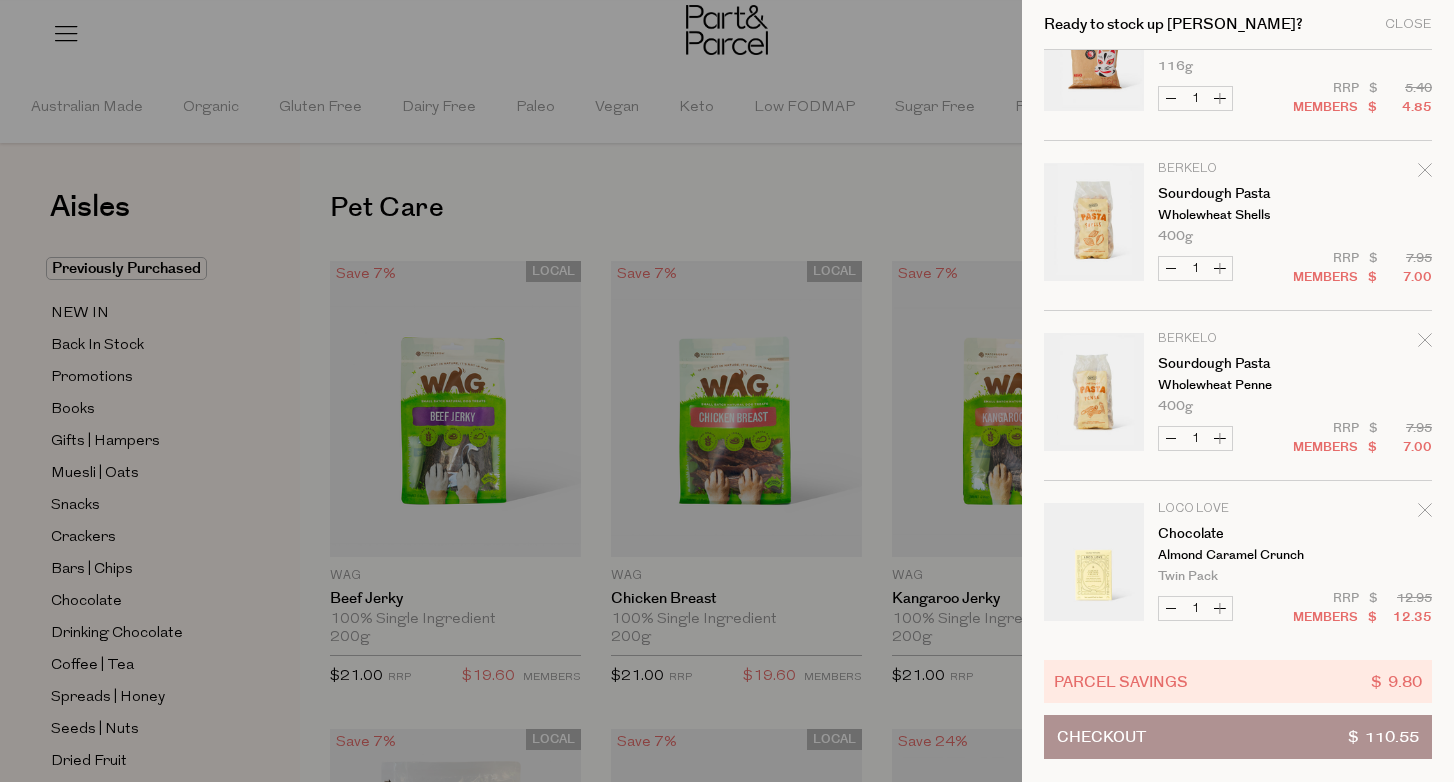 scroll, scrollTop: 478, scrollLeft: 0, axis: vertical 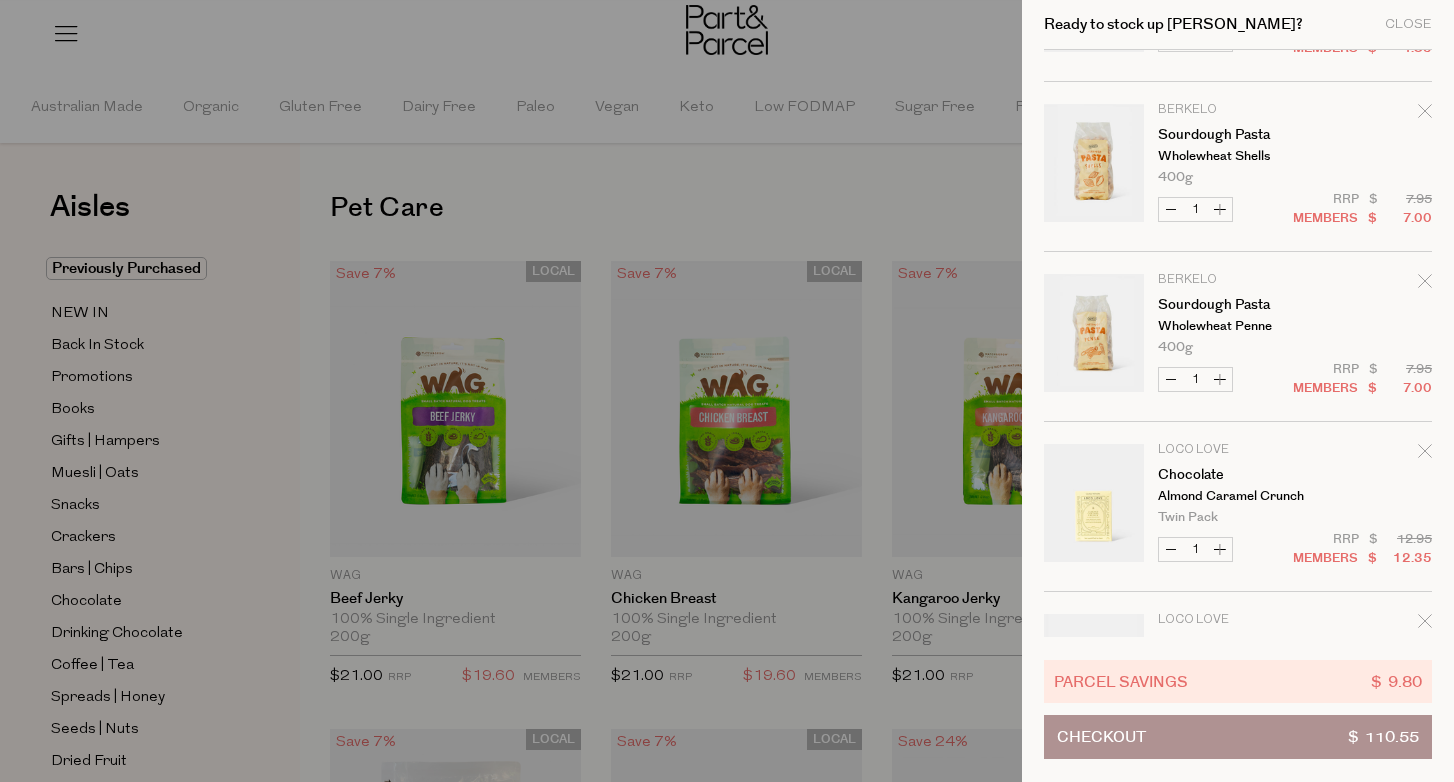 click 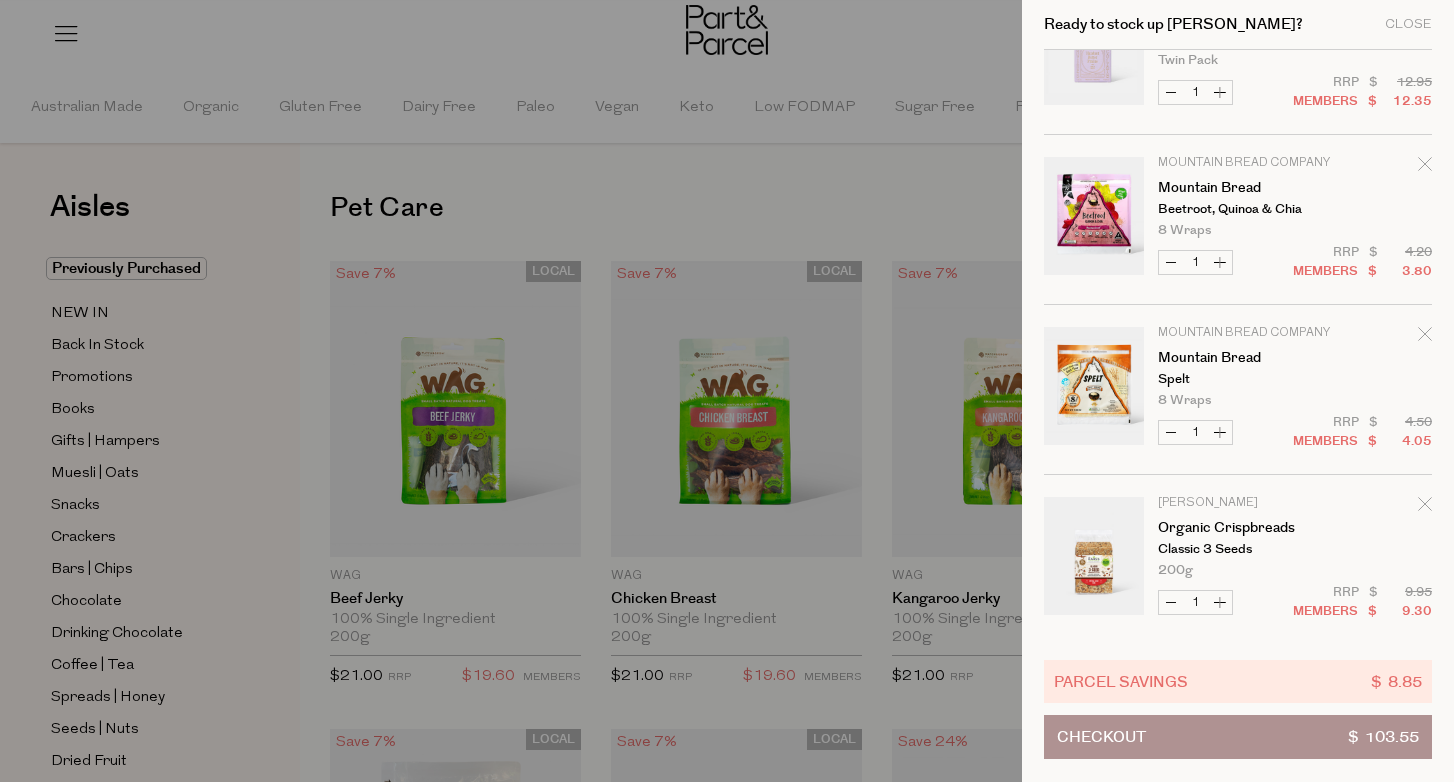 scroll, scrollTop: 948, scrollLeft: 0, axis: vertical 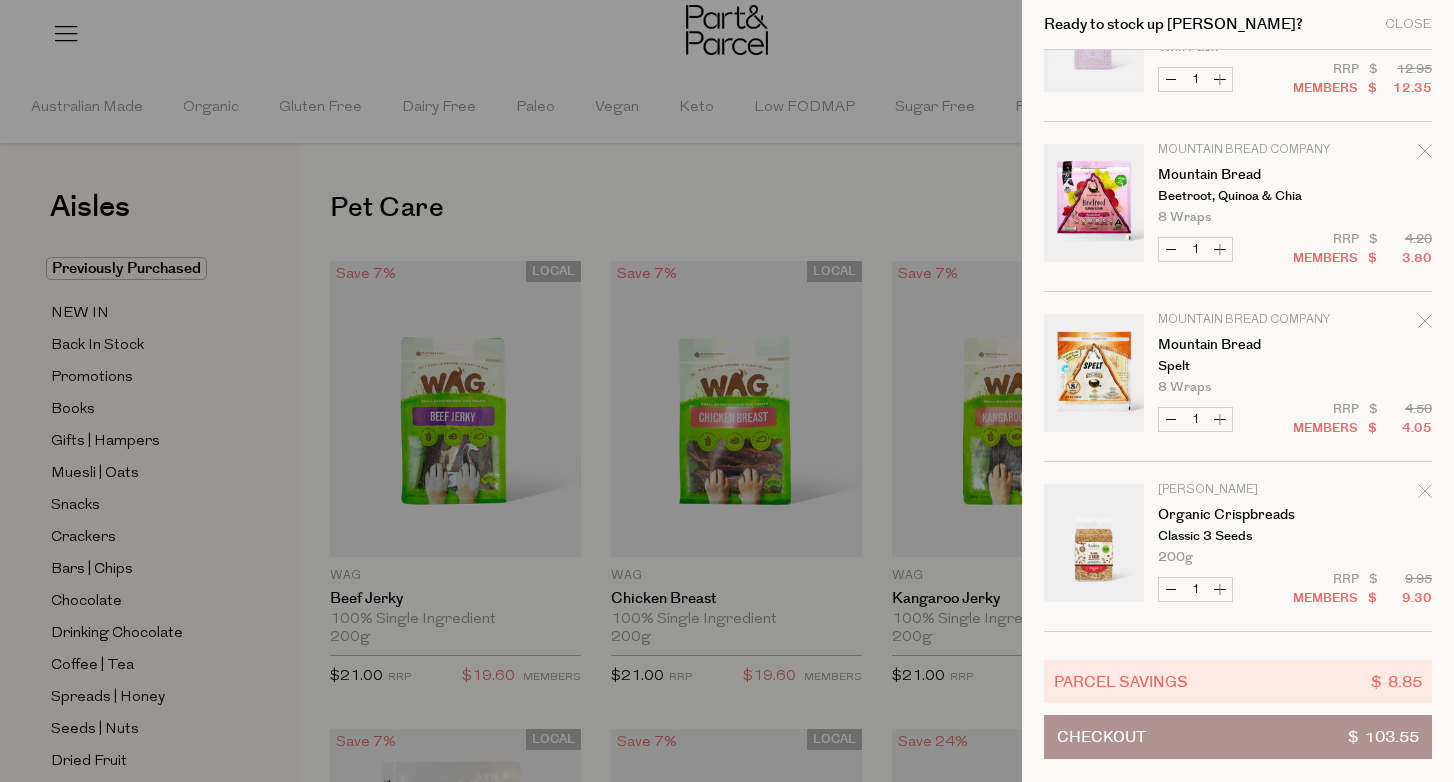 click on "Increase Mountain Bread" at bounding box center [1220, 249] 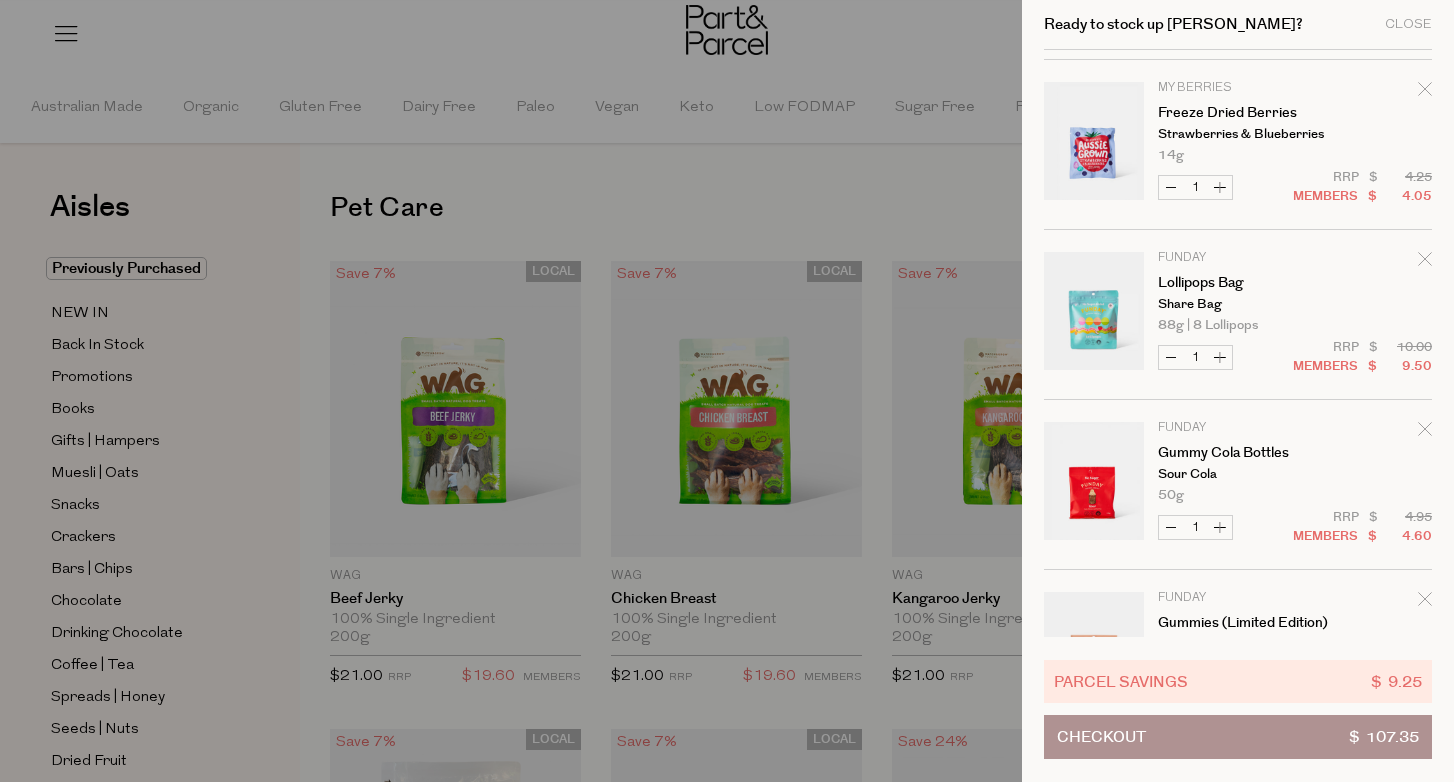 scroll, scrollTop: 1793, scrollLeft: 0, axis: vertical 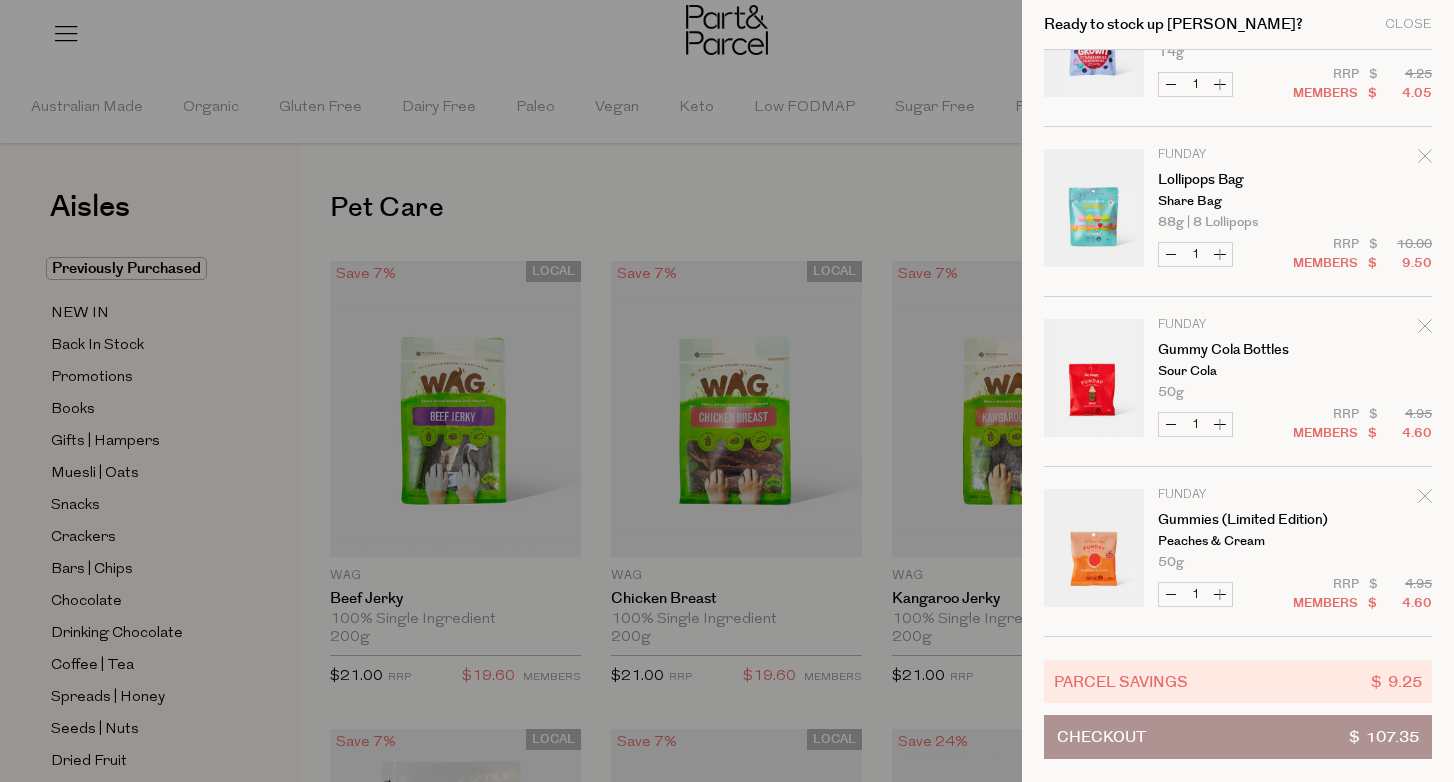 click on "Increase Gummies (Limited Edition)" at bounding box center [1220, 594] 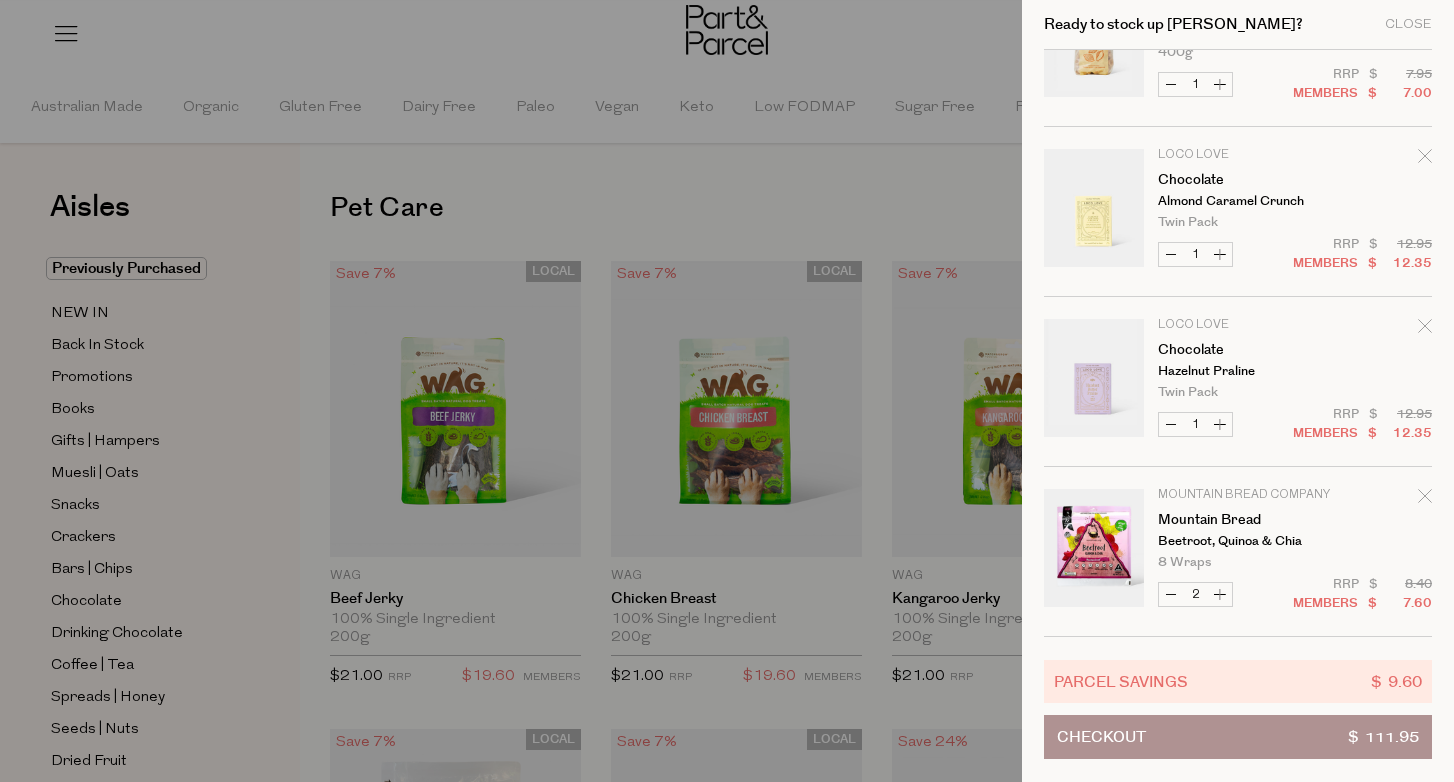 scroll, scrollTop: 600, scrollLeft: 0, axis: vertical 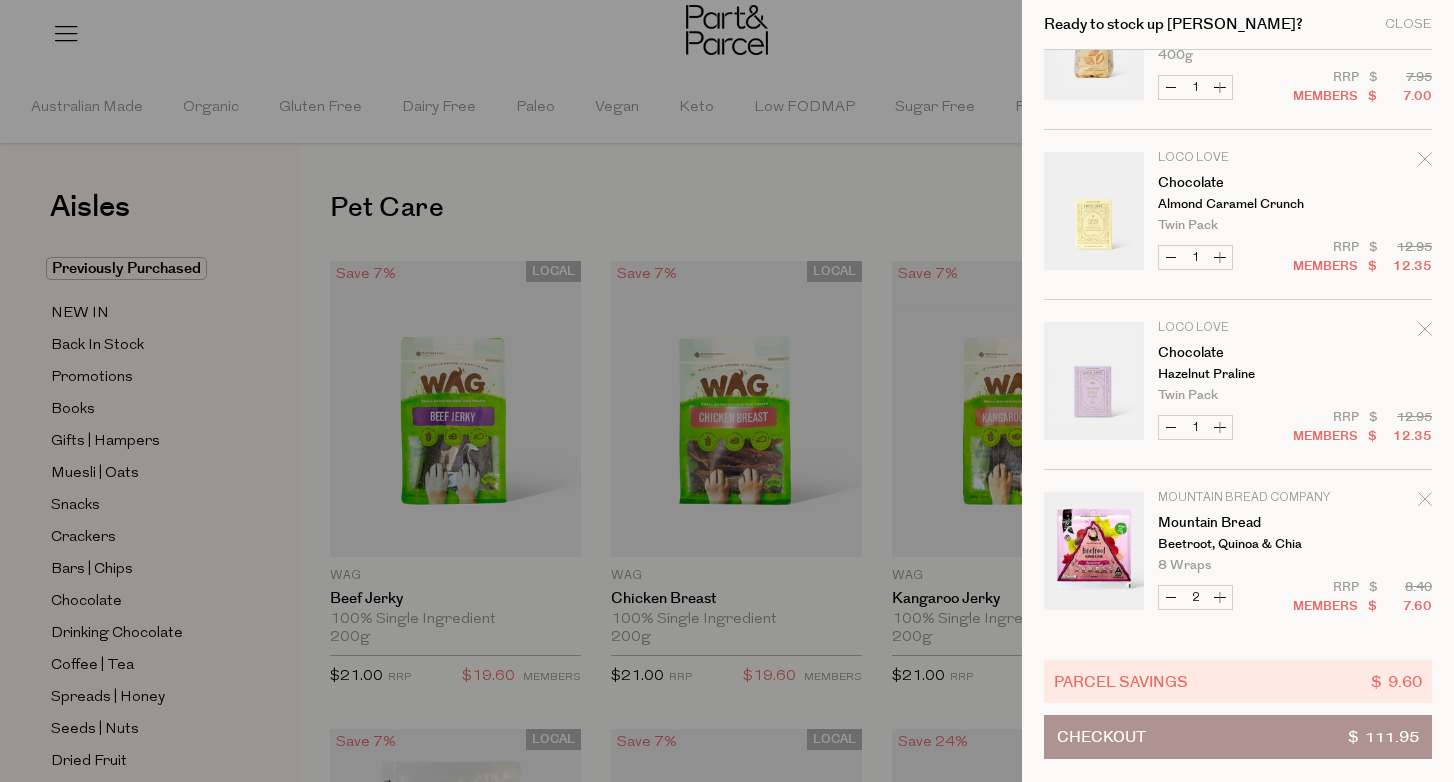 click 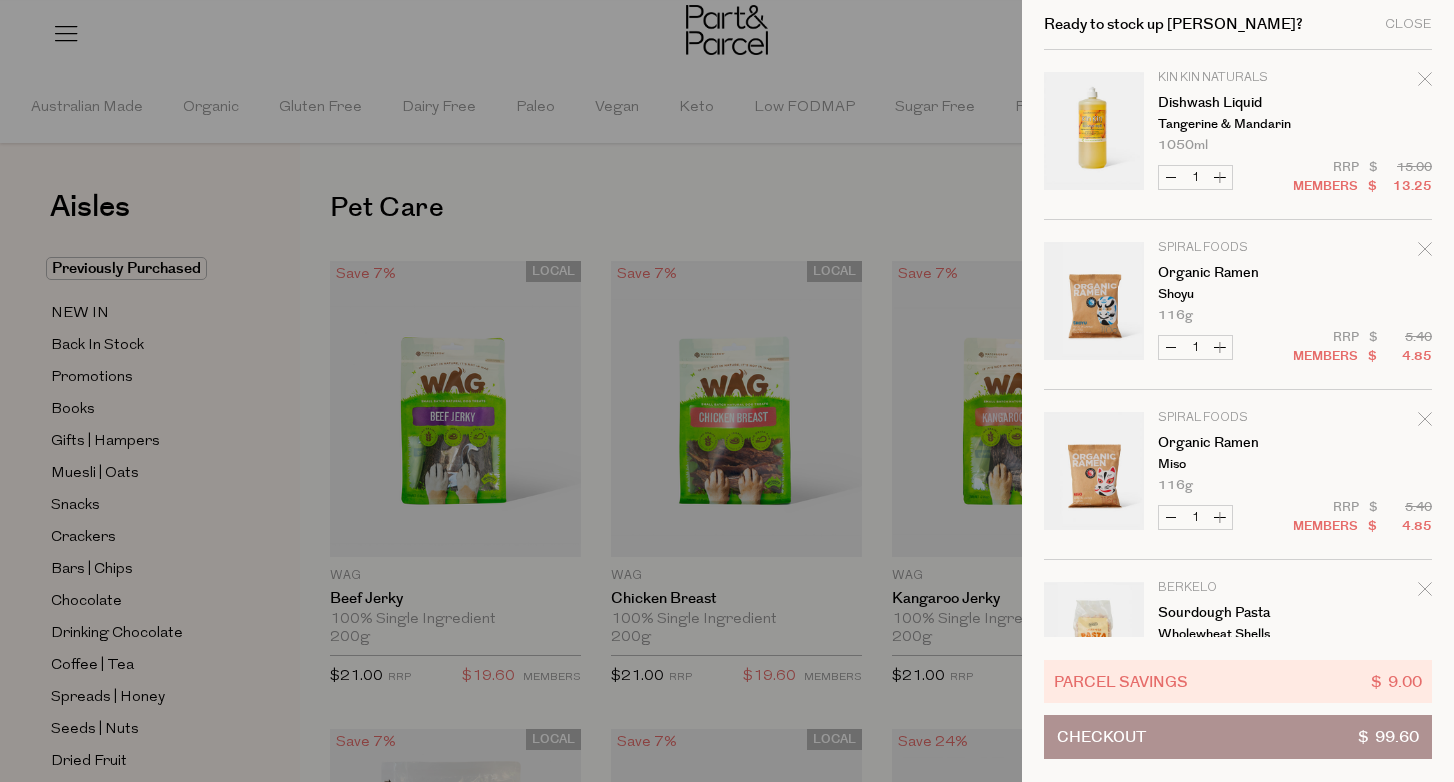 click on "Kin Kin Naturals
Dishwash Liquid
Tangerine & Mandarin
1050ml
Only 36 Available
Decrease Dishwash Liquid
1 $ $" at bounding box center [1238, 146] 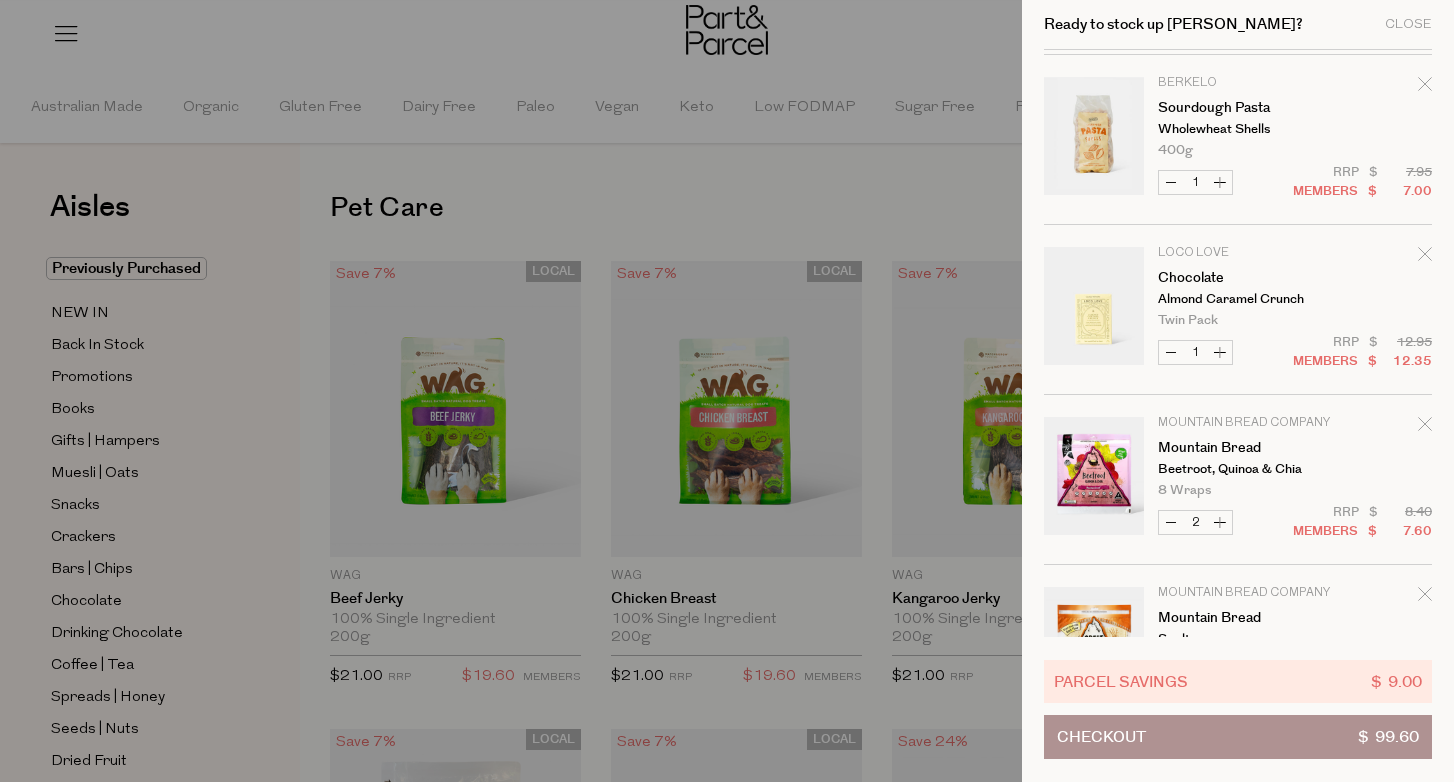 scroll, scrollTop: 513, scrollLeft: 0, axis: vertical 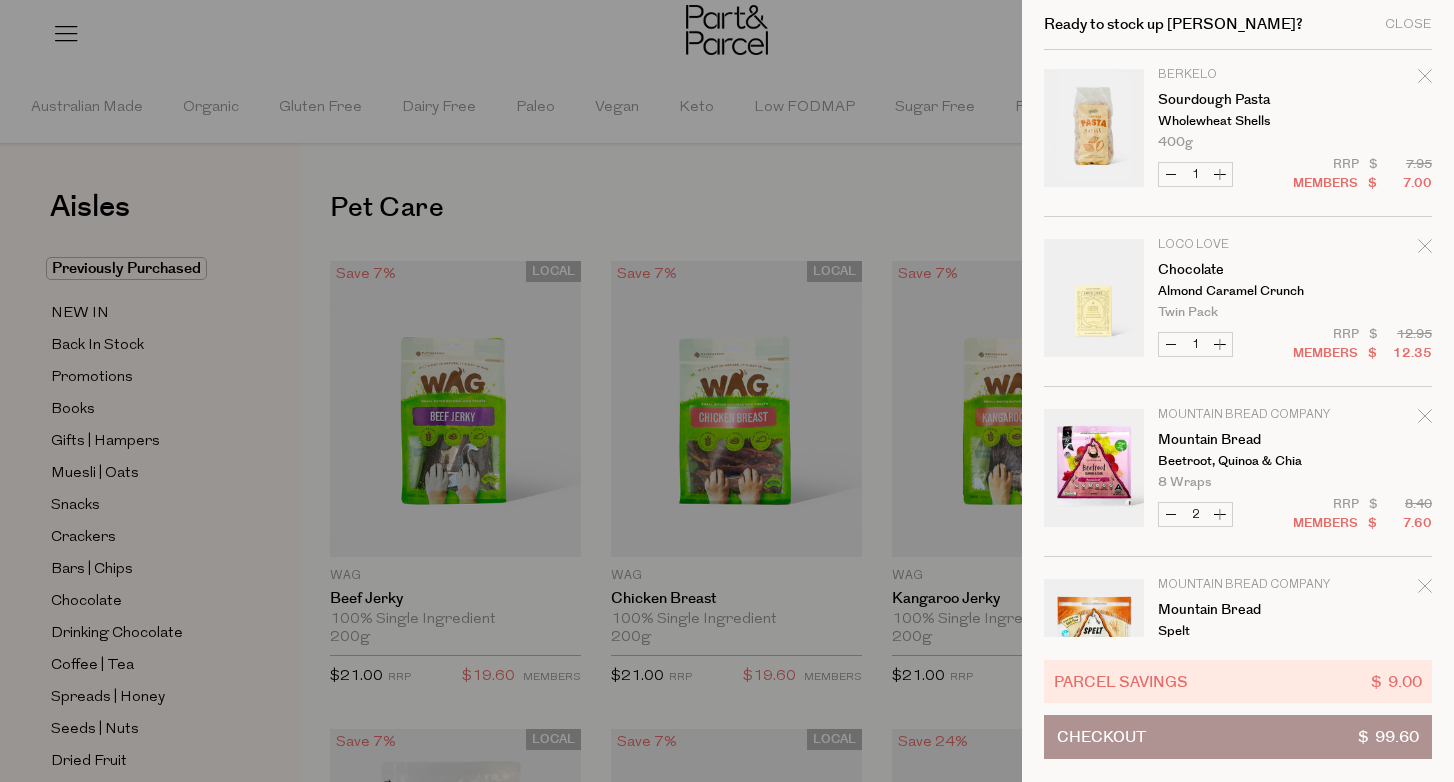 click 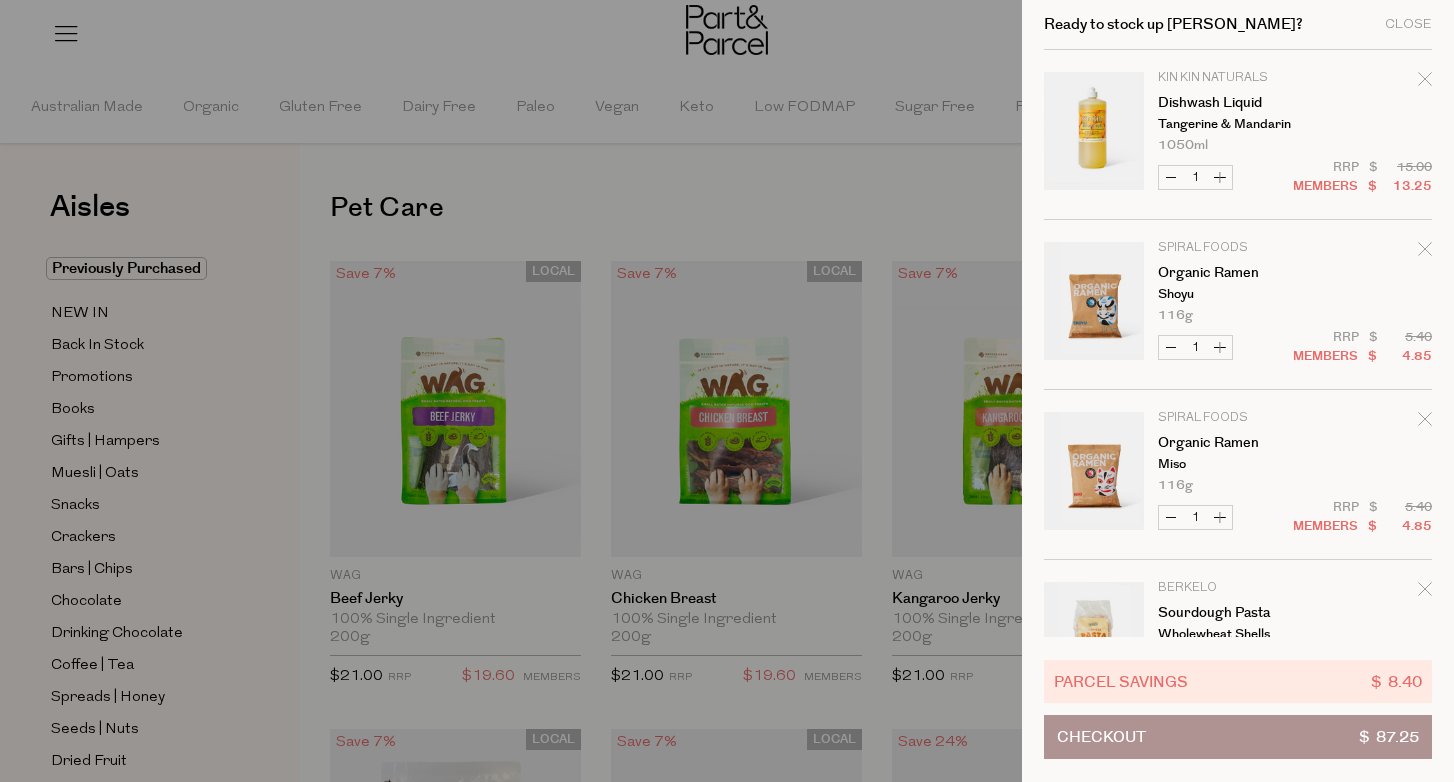click at bounding box center [727, 391] 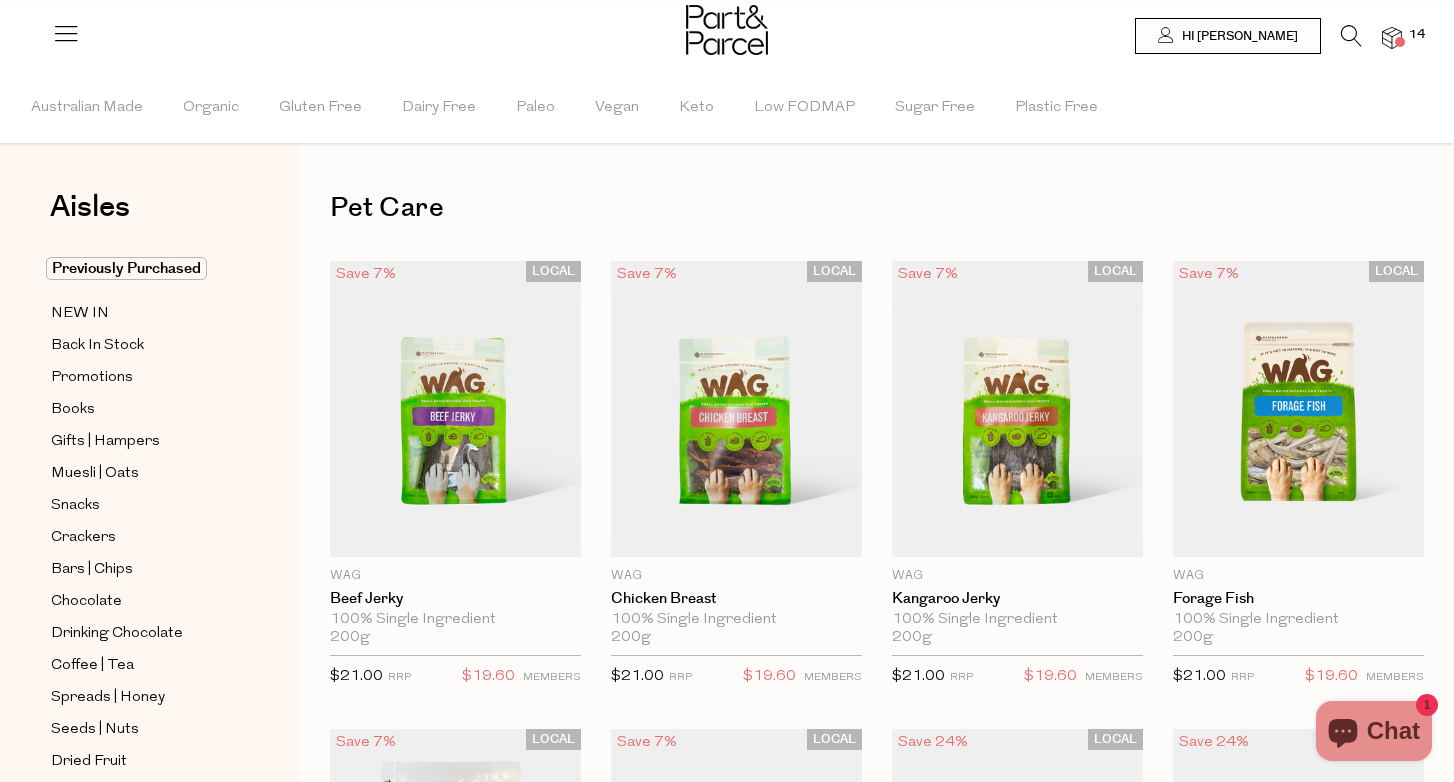 click at bounding box center (1351, 36) 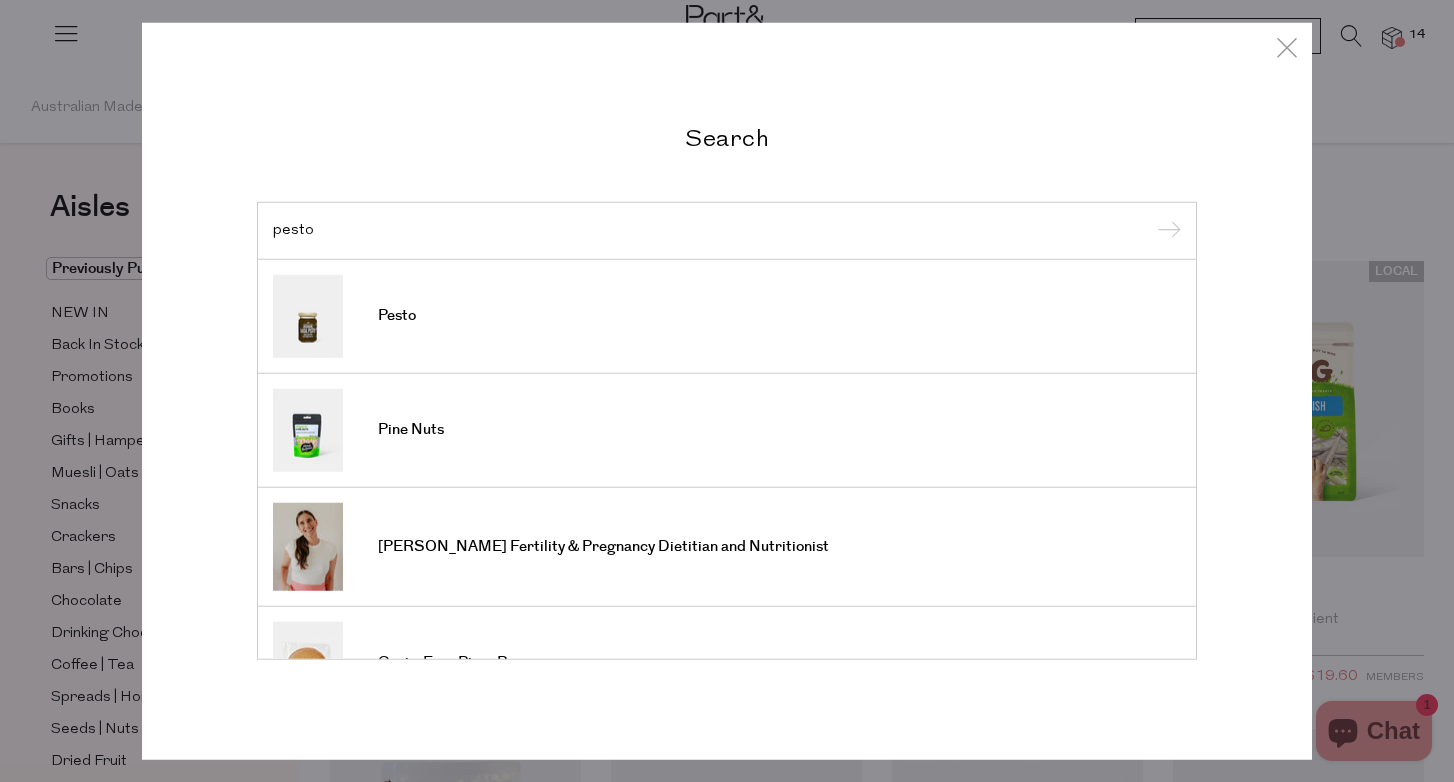 type on "pesto" 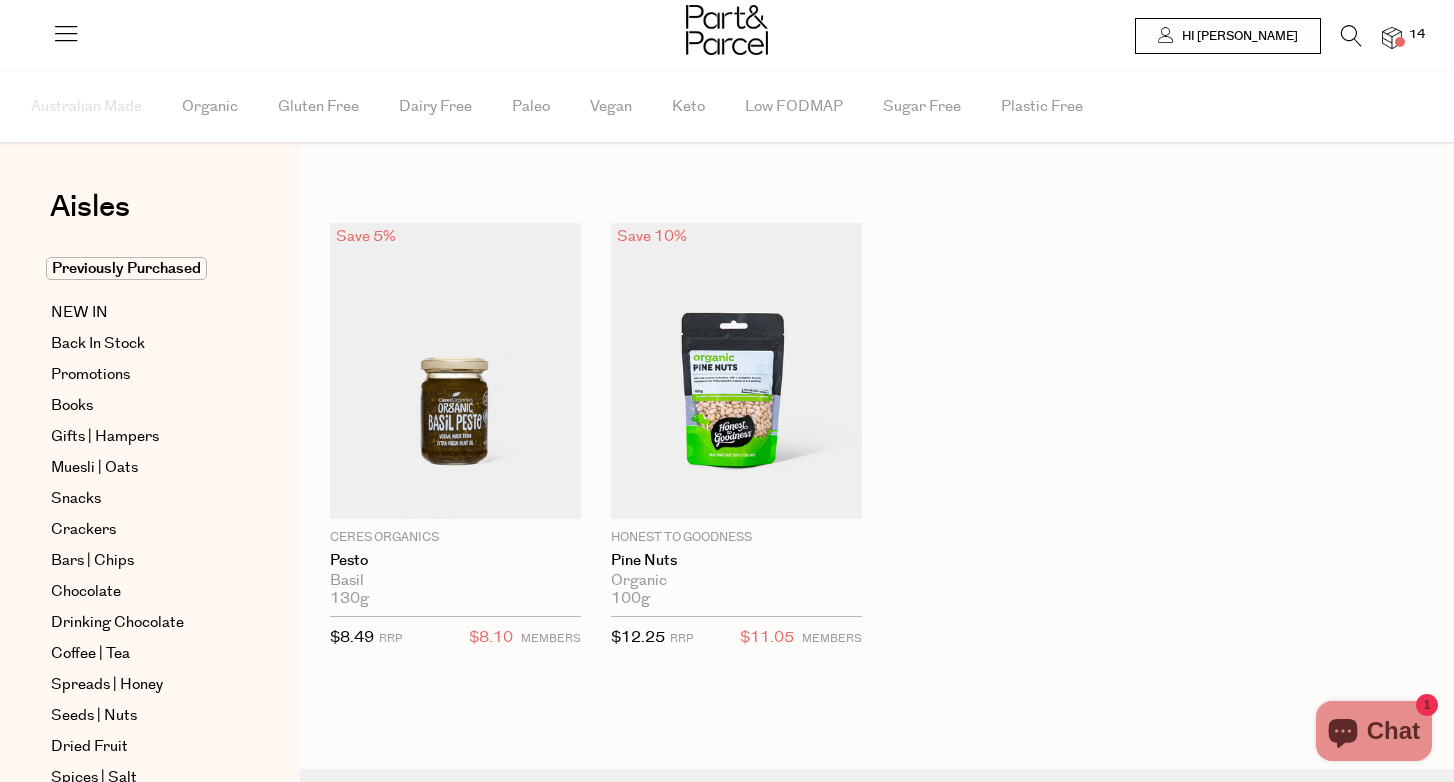 scroll, scrollTop: 0, scrollLeft: 0, axis: both 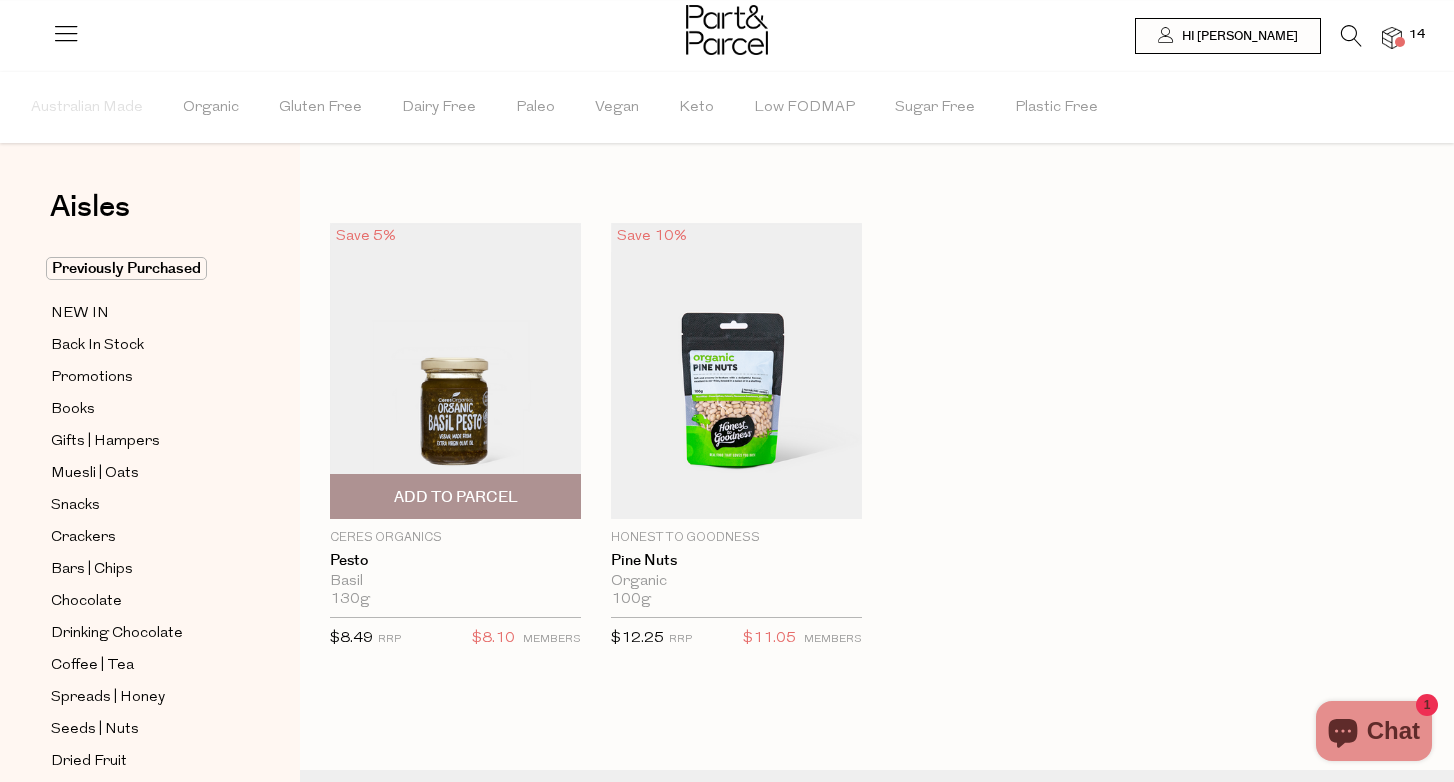 click on "Add To Parcel" at bounding box center [455, 496] 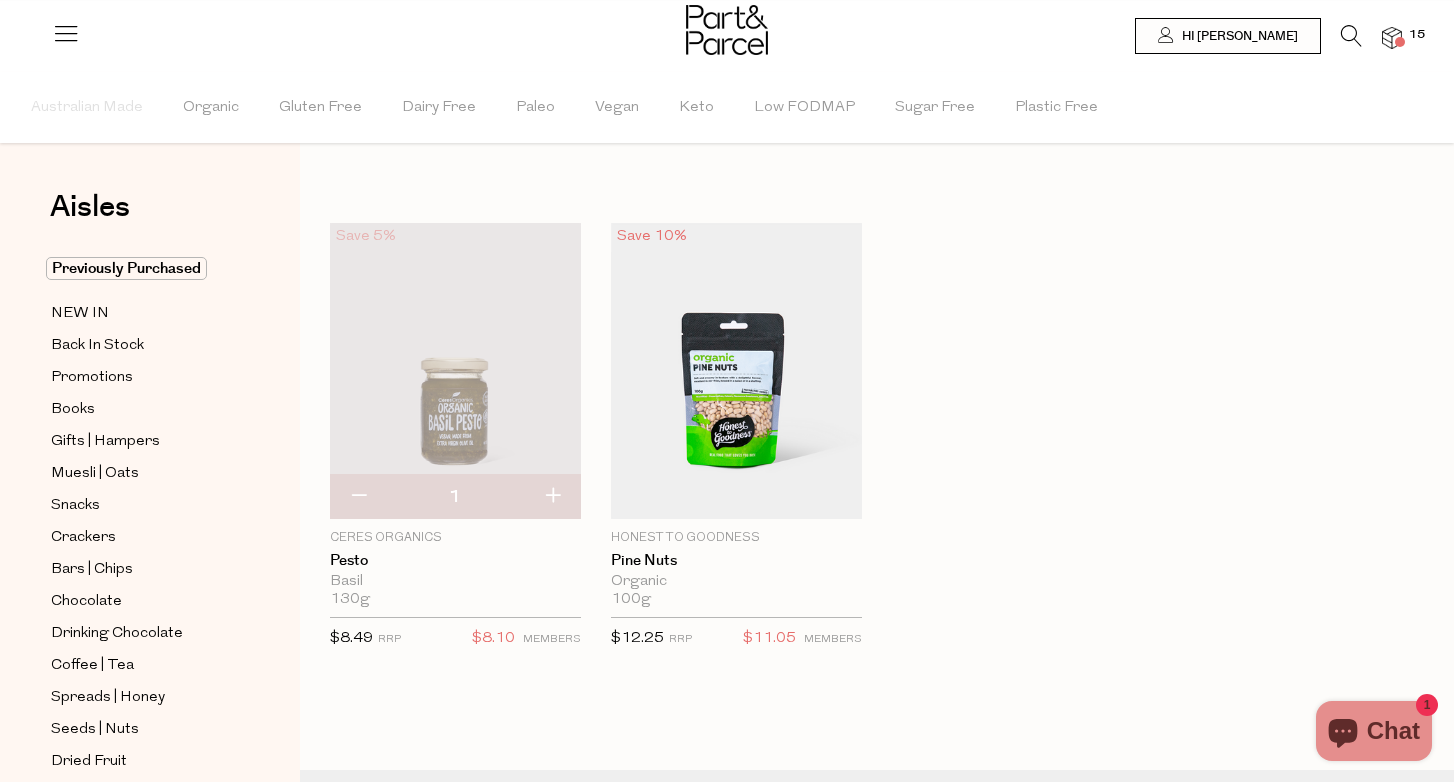 click at bounding box center (1400, 42) 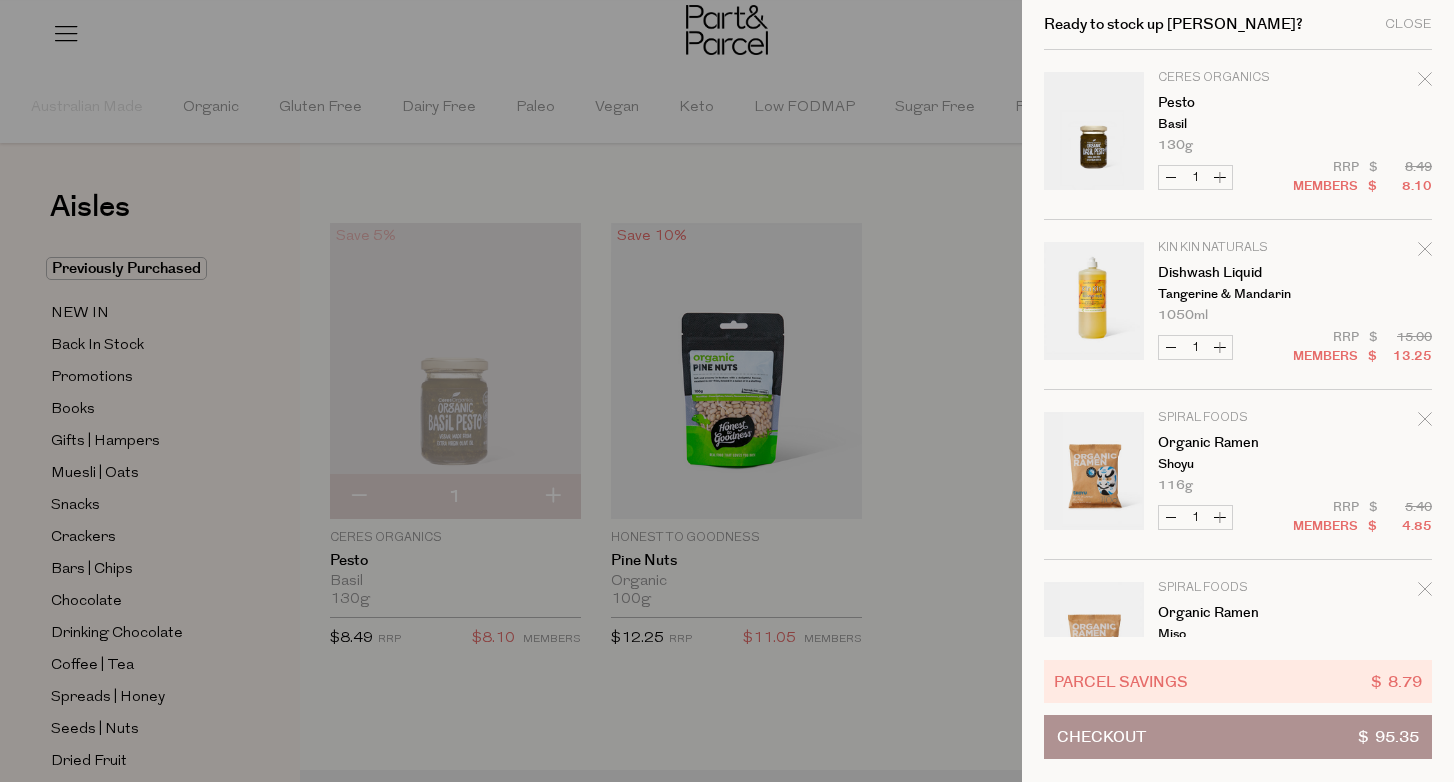 click on "Checkout $ 95.35" at bounding box center (1238, 737) 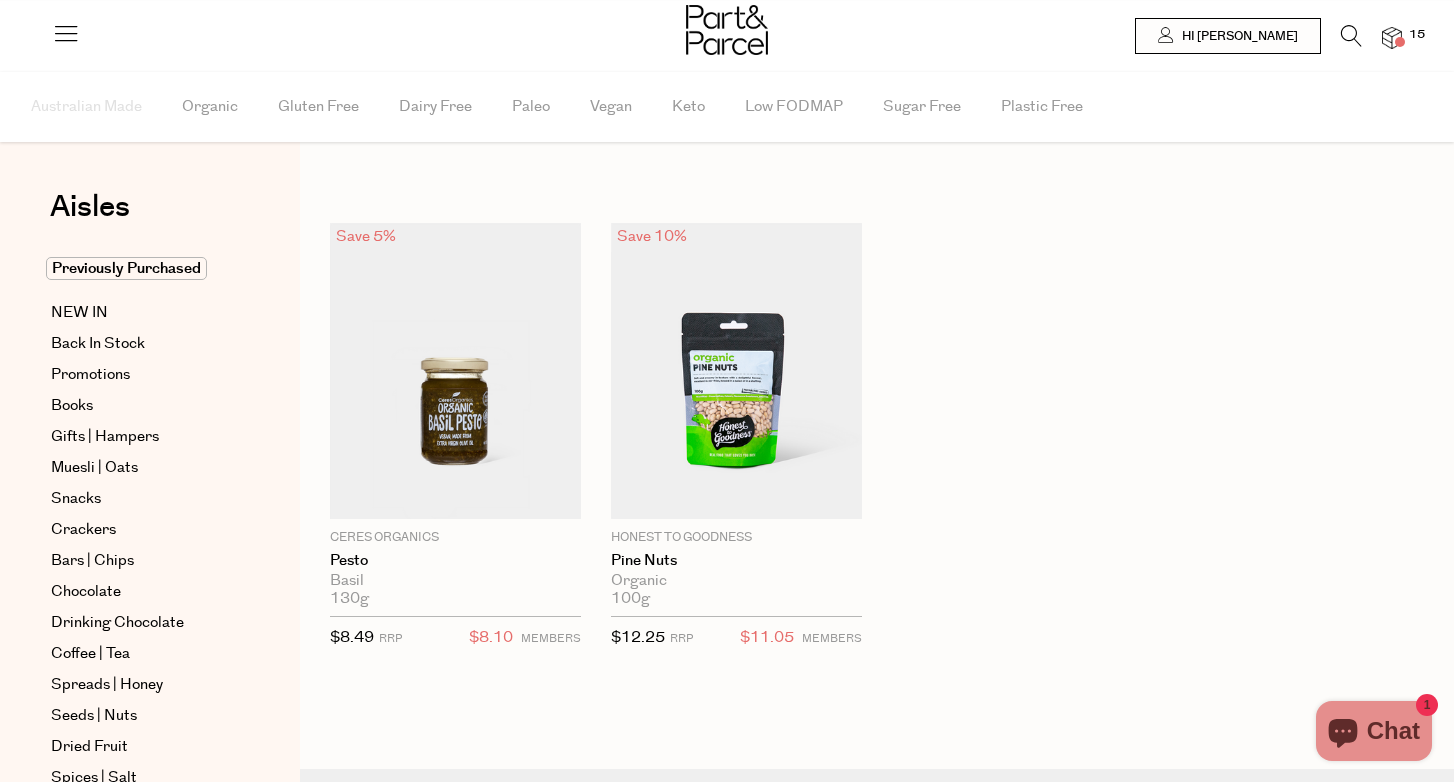 scroll, scrollTop: 0, scrollLeft: 0, axis: both 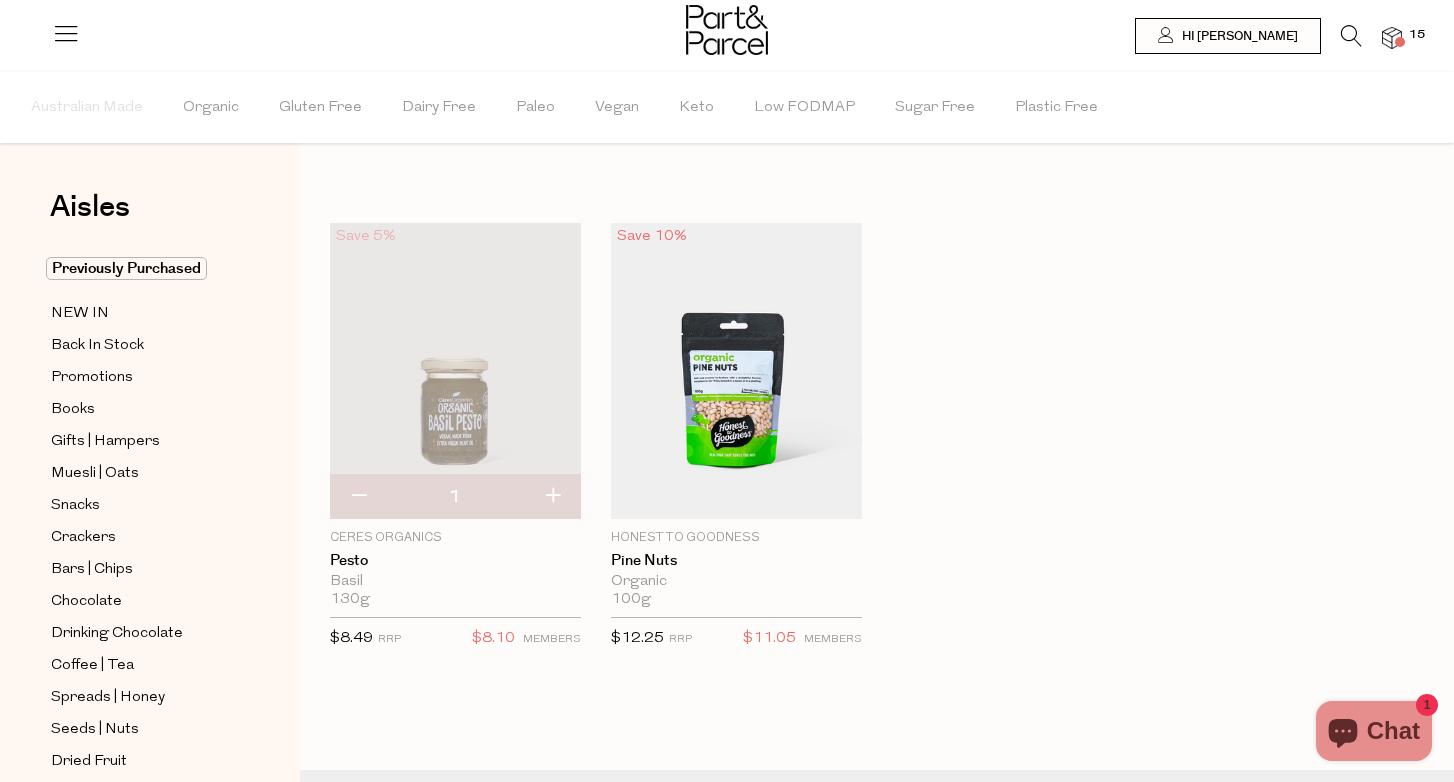 click at bounding box center (1351, 36) 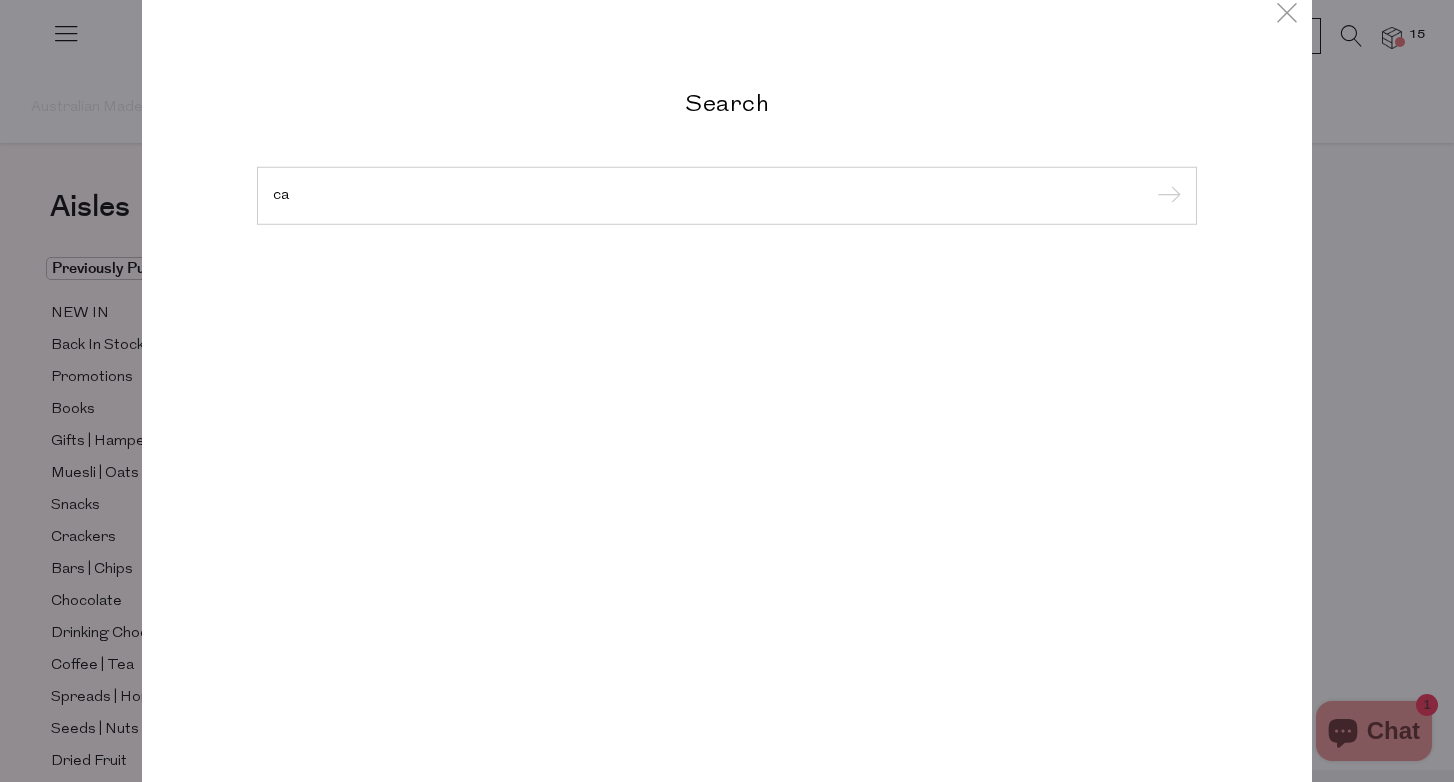 type on "c" 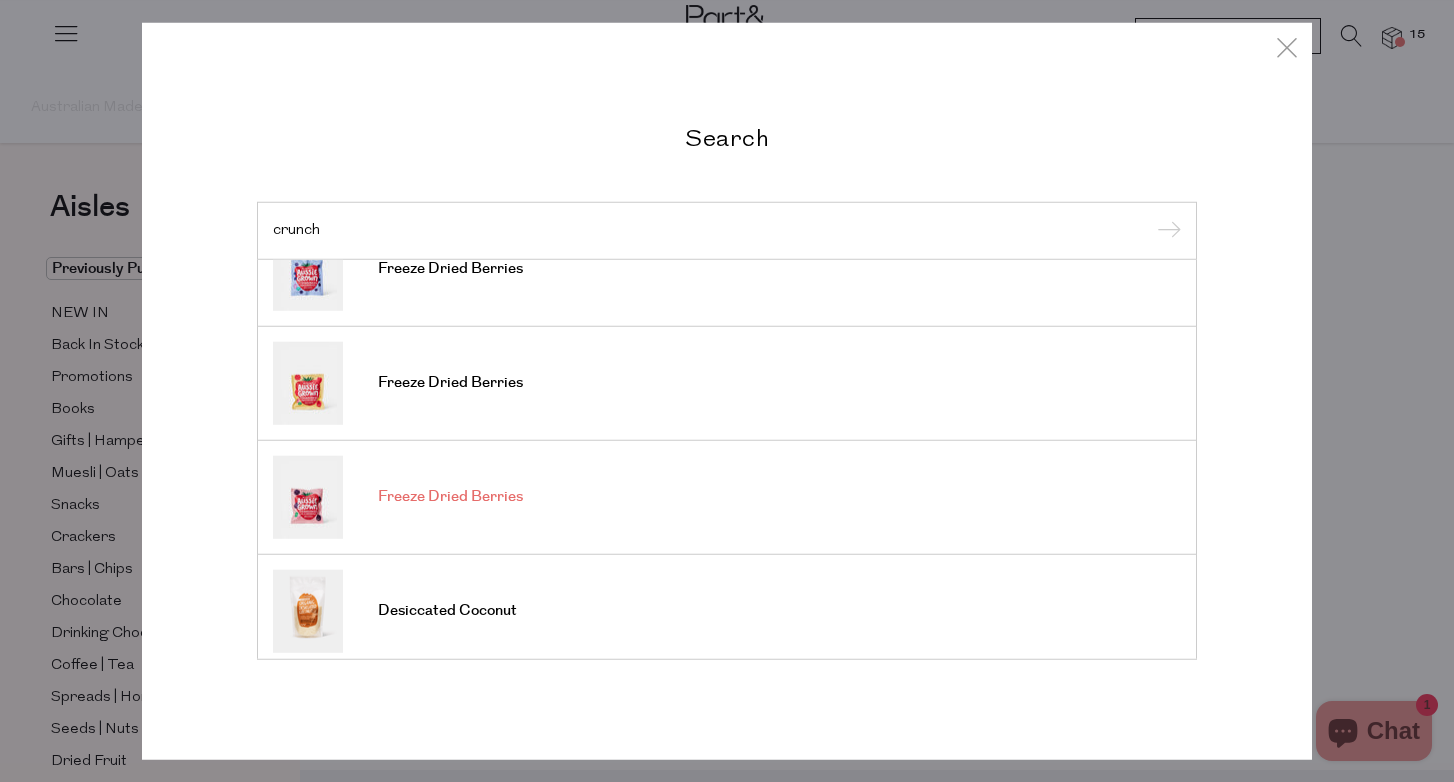scroll, scrollTop: 740, scrollLeft: 0, axis: vertical 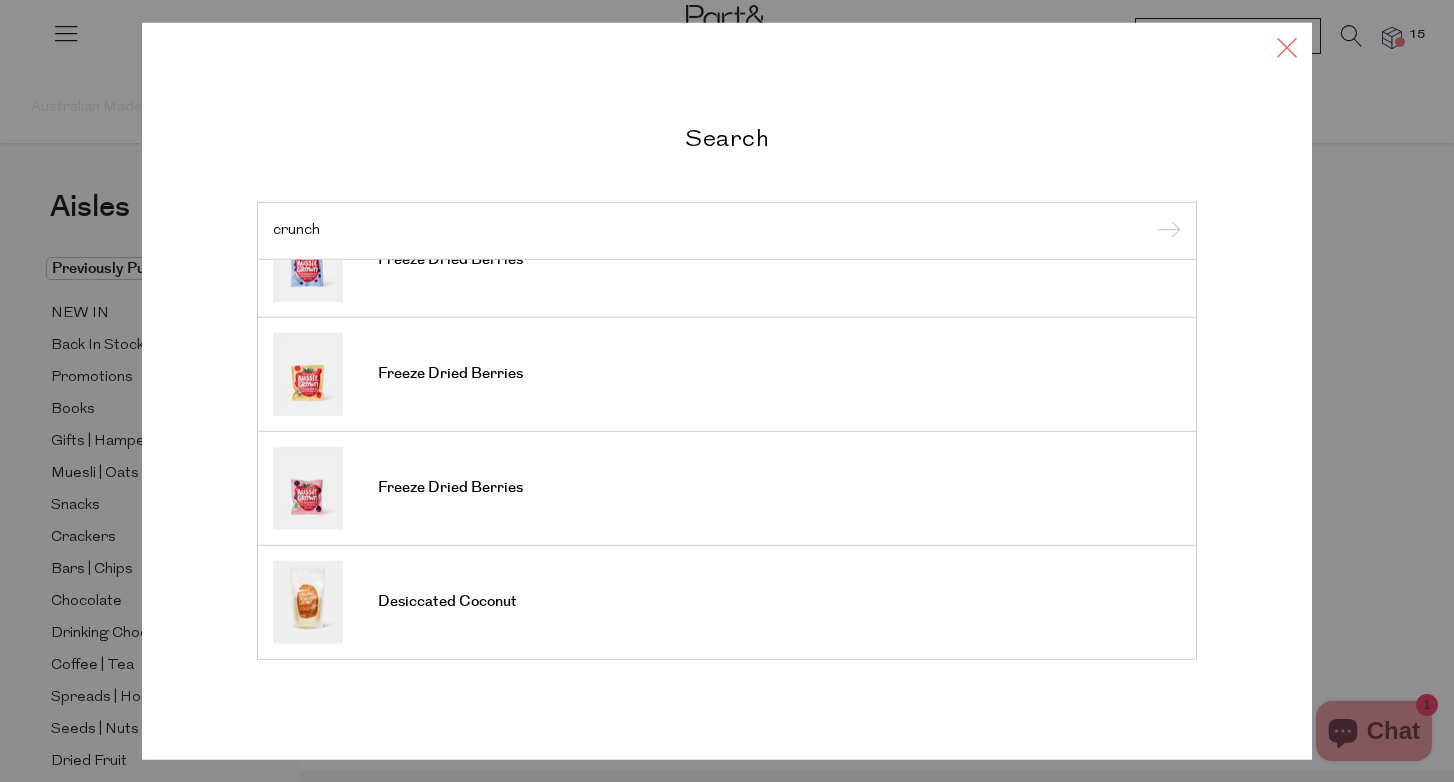 click at bounding box center (1287, 47) 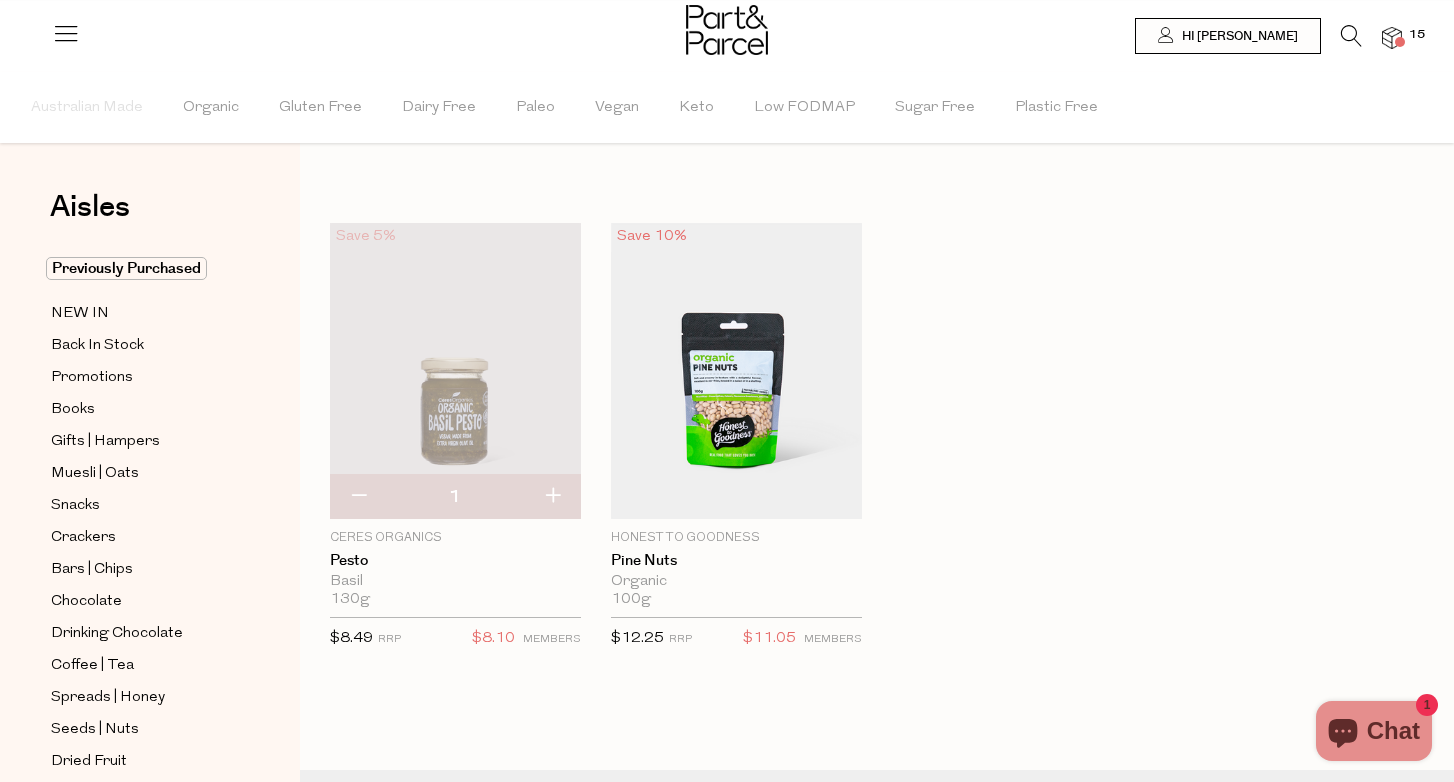 click at bounding box center [1351, 36] 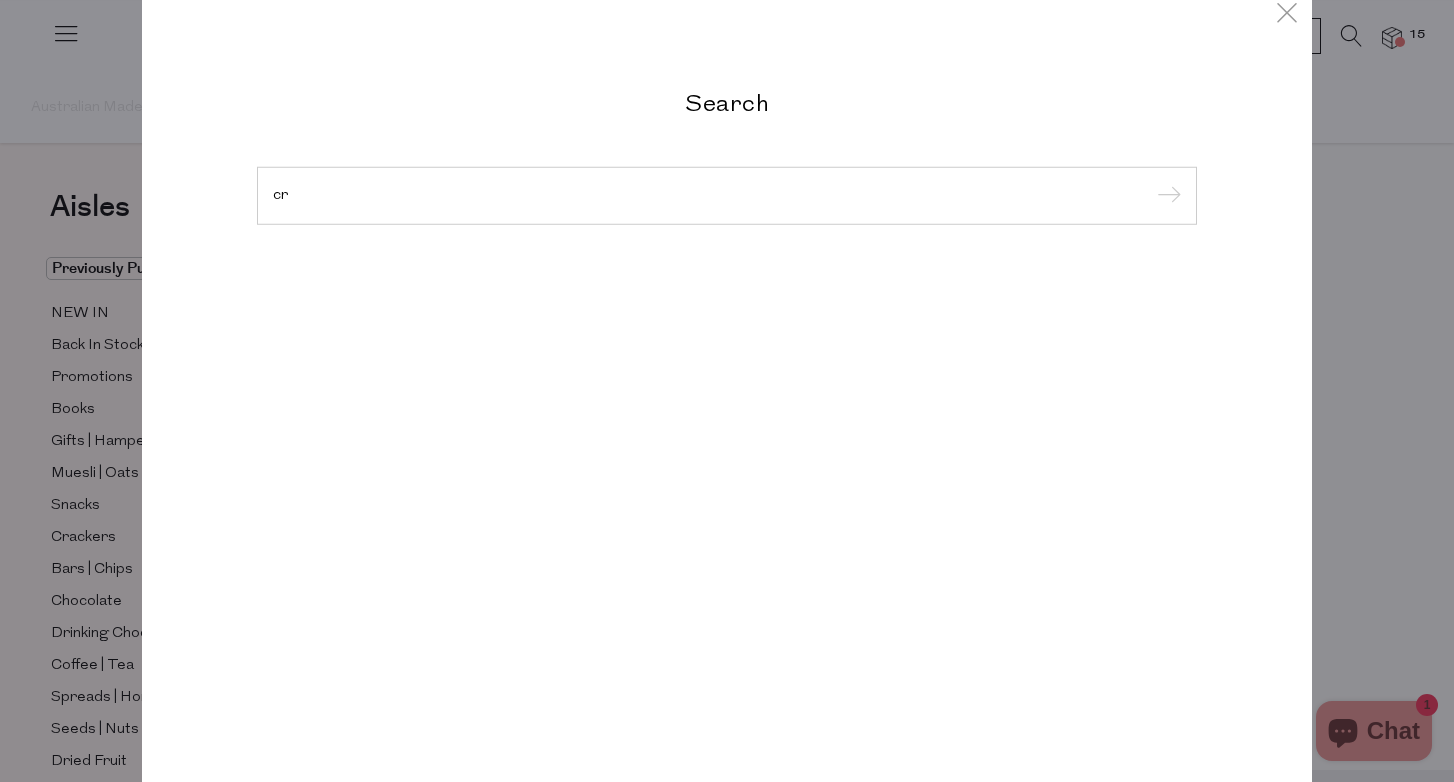 type on "c" 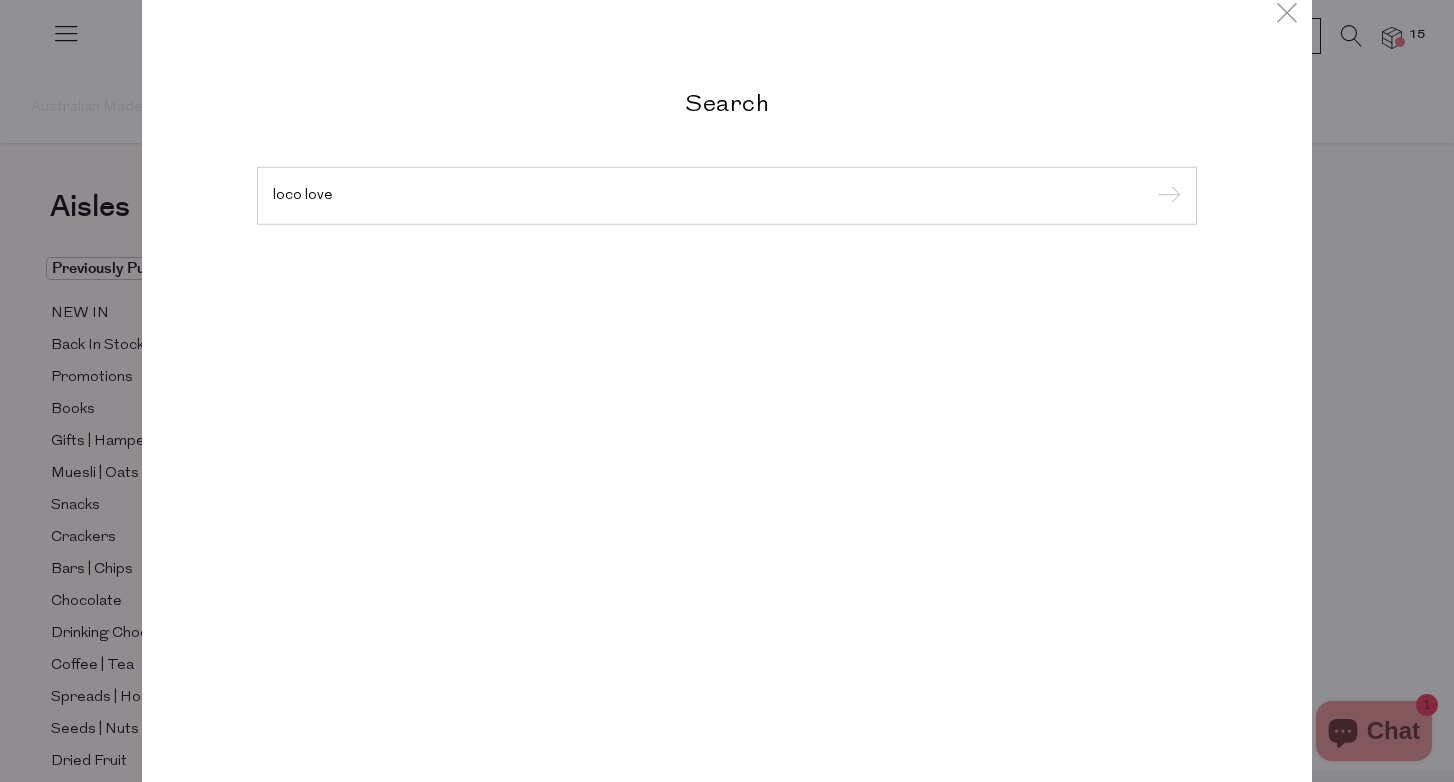 type on "loco love" 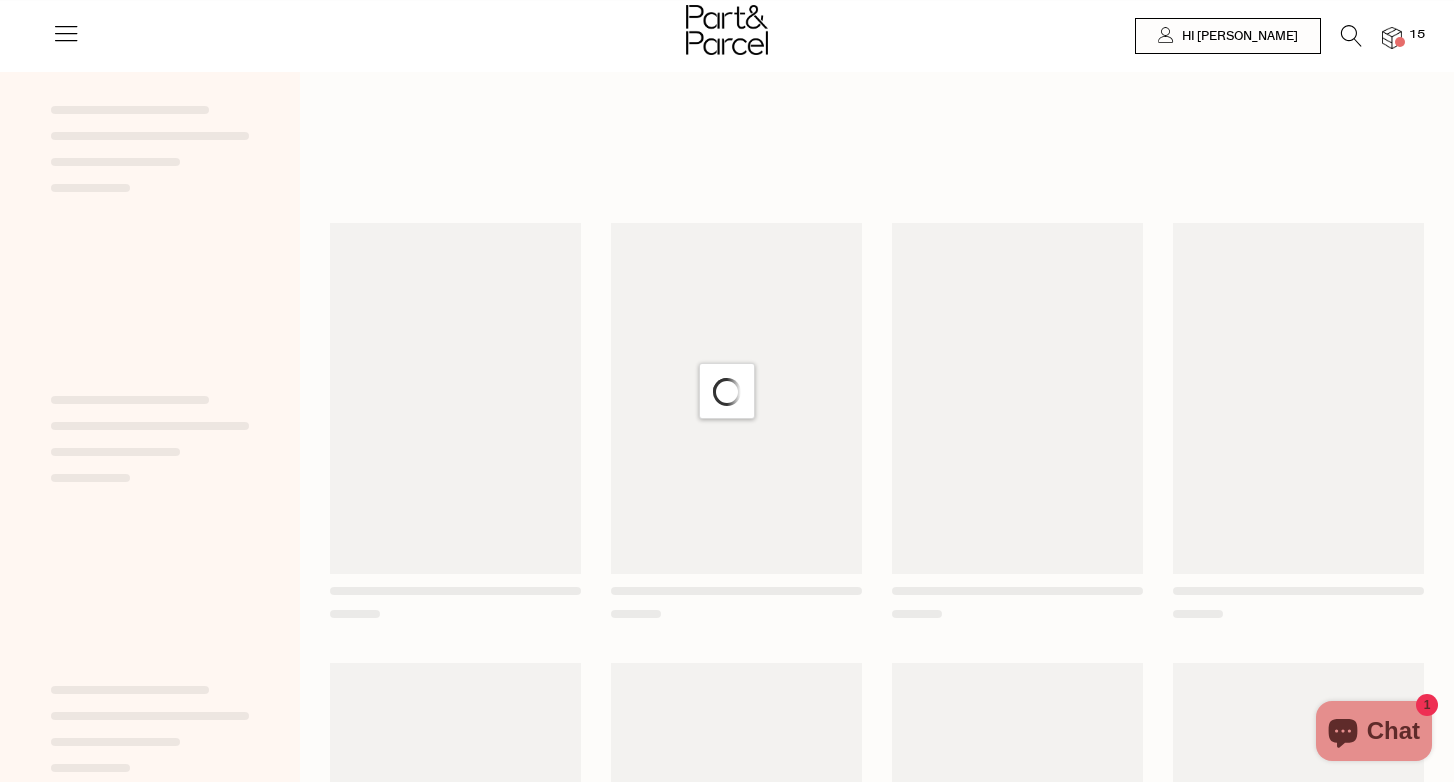 scroll, scrollTop: 0, scrollLeft: 0, axis: both 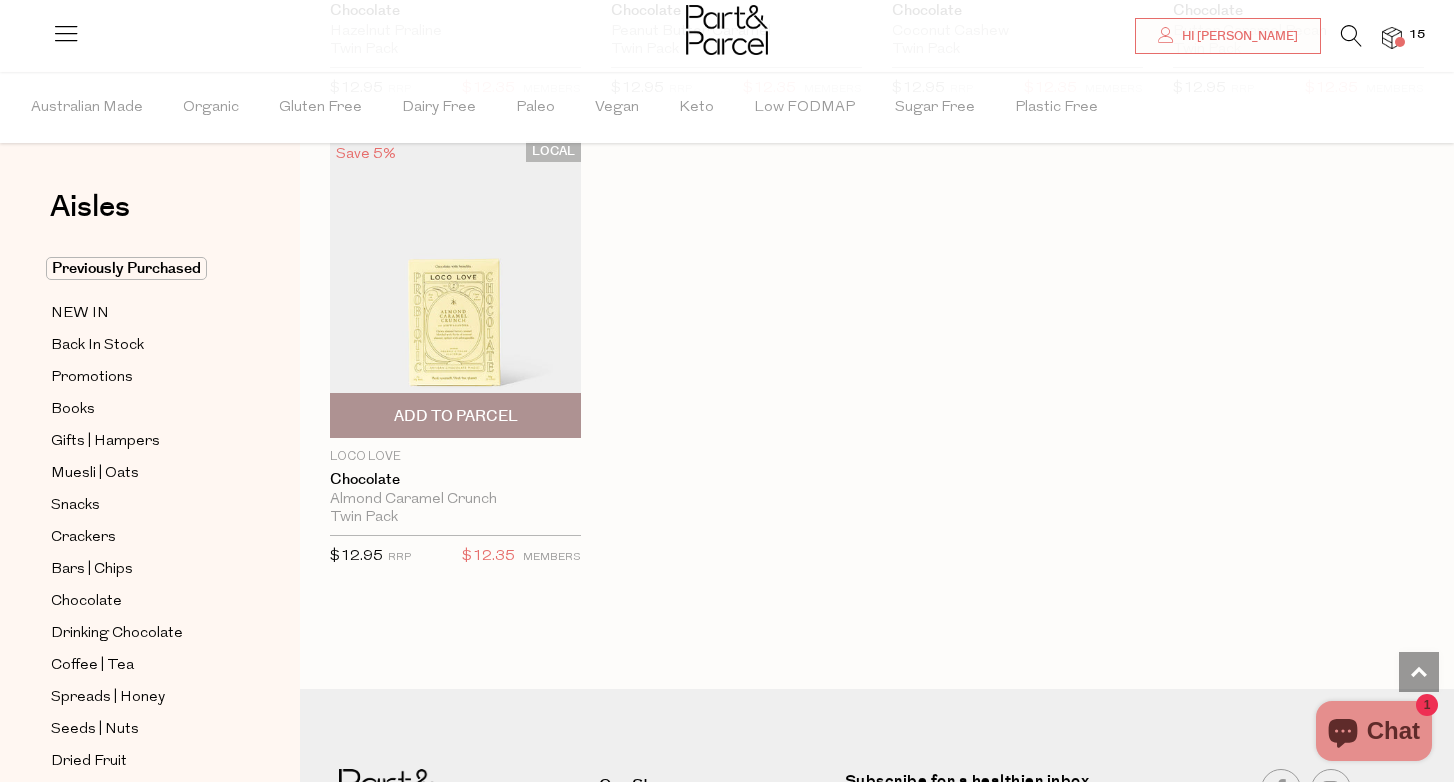 click on "Add To Parcel" at bounding box center (456, 416) 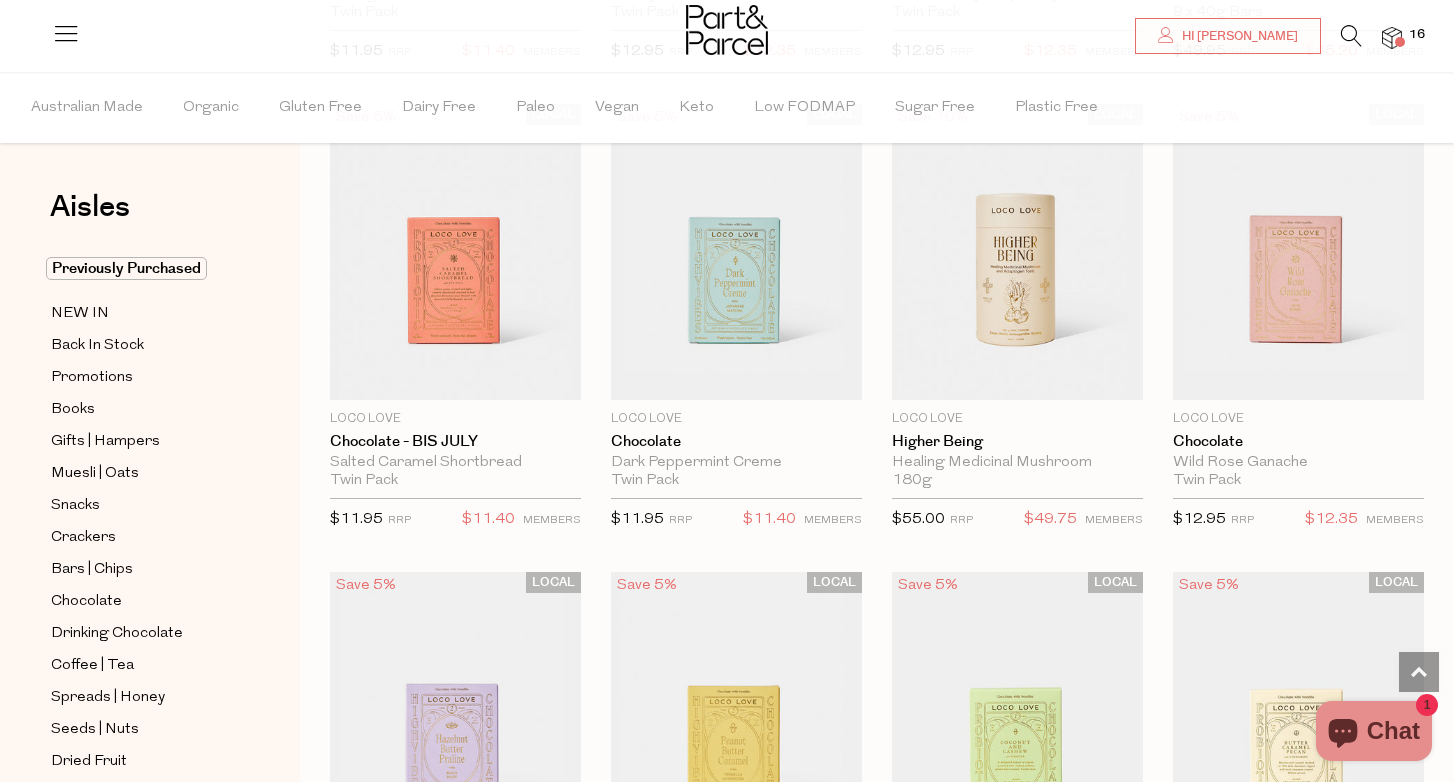 scroll, scrollTop: 584, scrollLeft: 0, axis: vertical 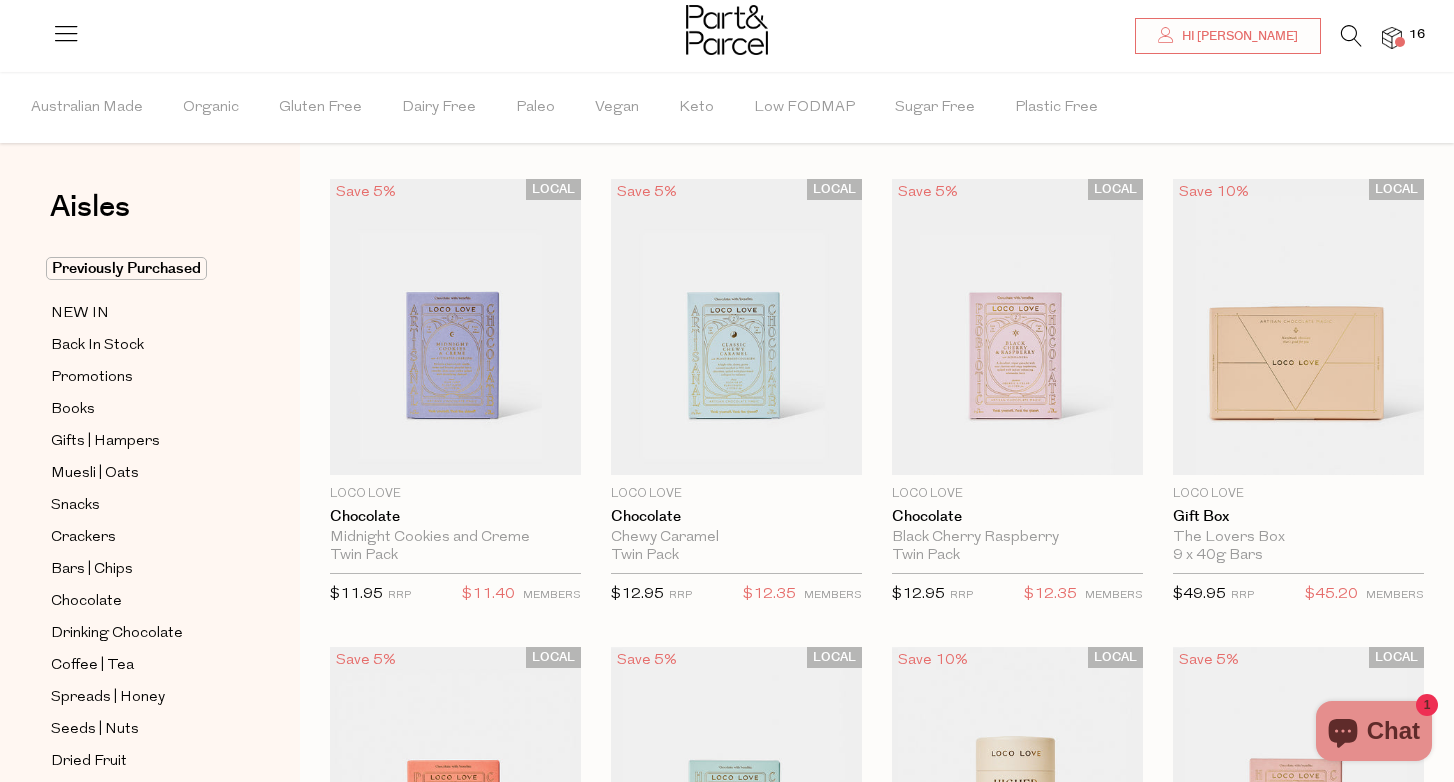 click at bounding box center (727, 30) 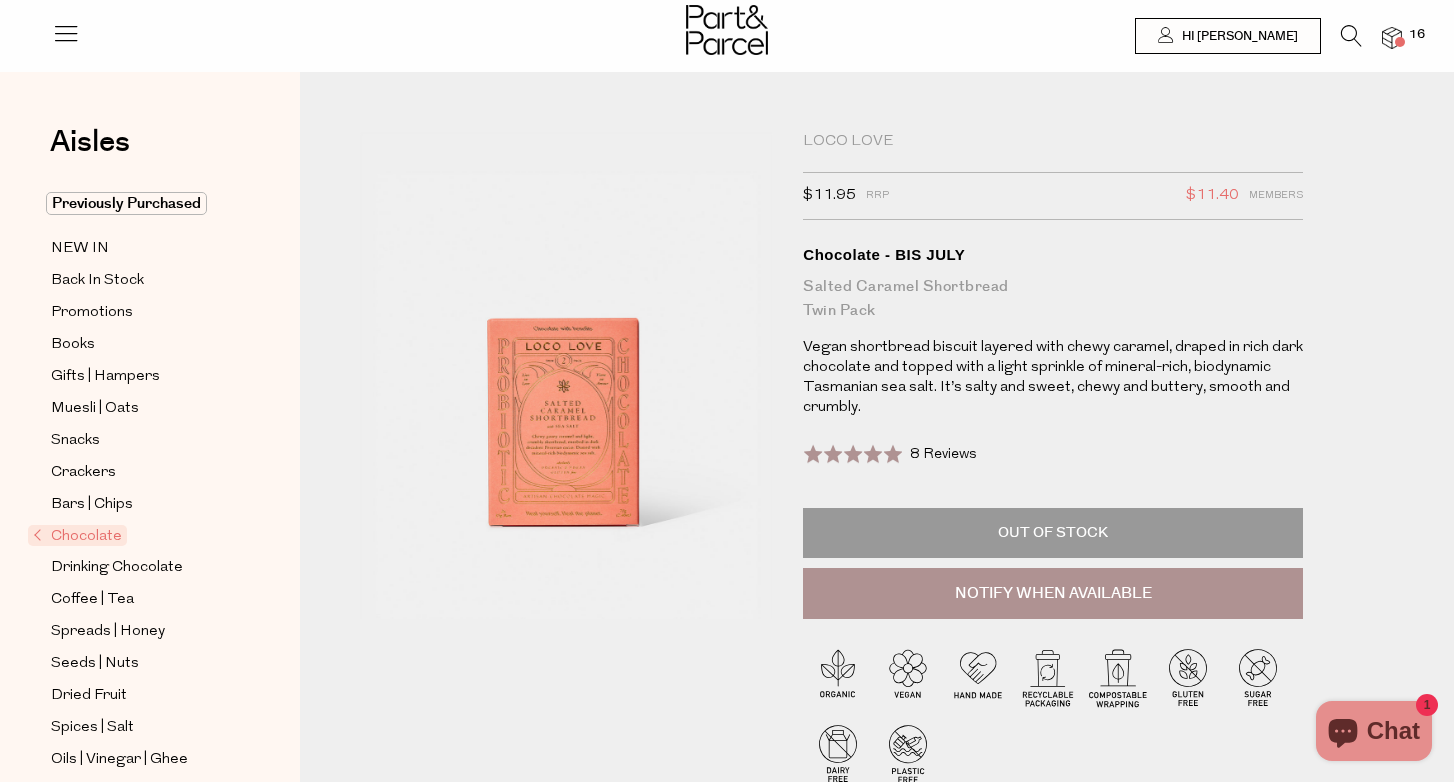 scroll, scrollTop: 0, scrollLeft: 0, axis: both 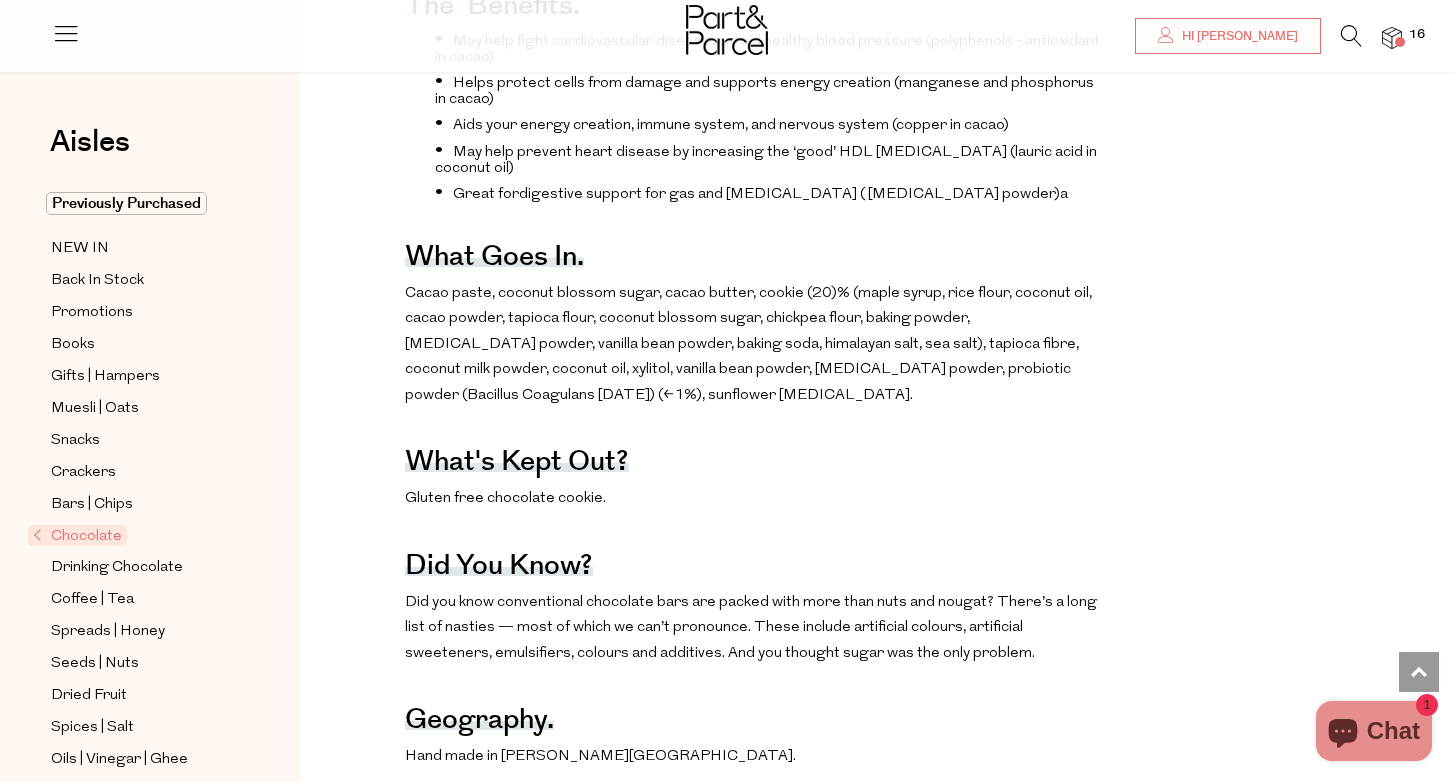 drag, startPoint x: 860, startPoint y: 311, endPoint x: 966, endPoint y: 390, distance: 132.2006 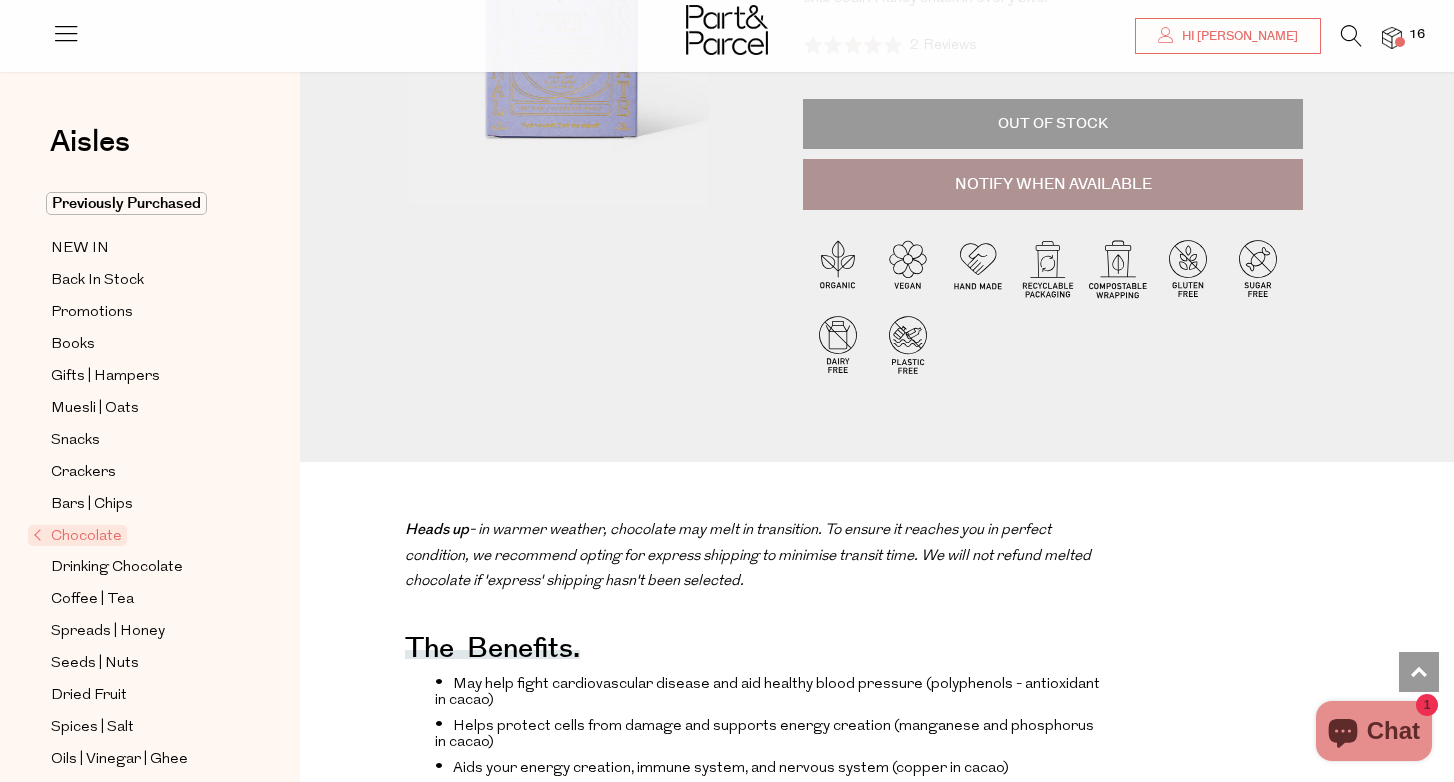 scroll, scrollTop: 0, scrollLeft: 0, axis: both 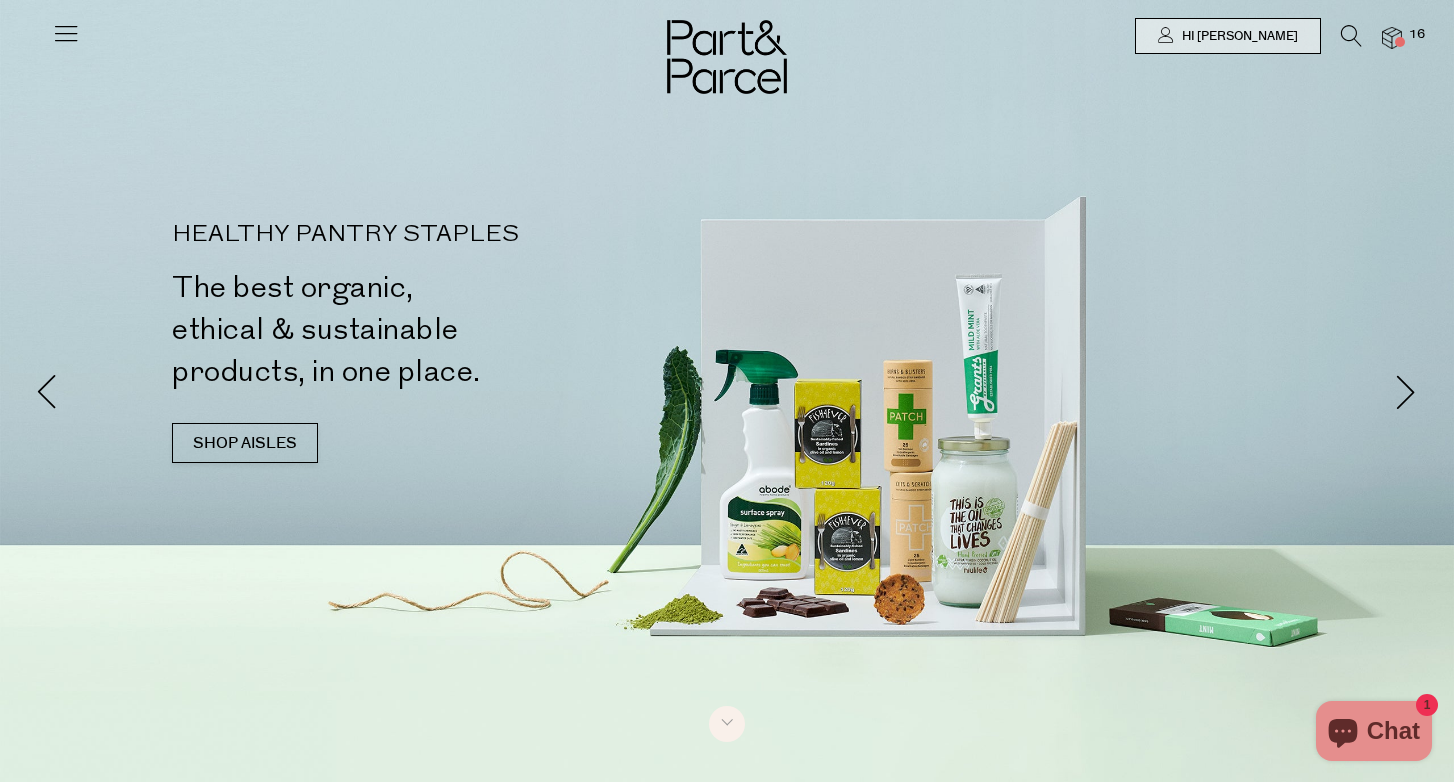 click at bounding box center [1400, 42] 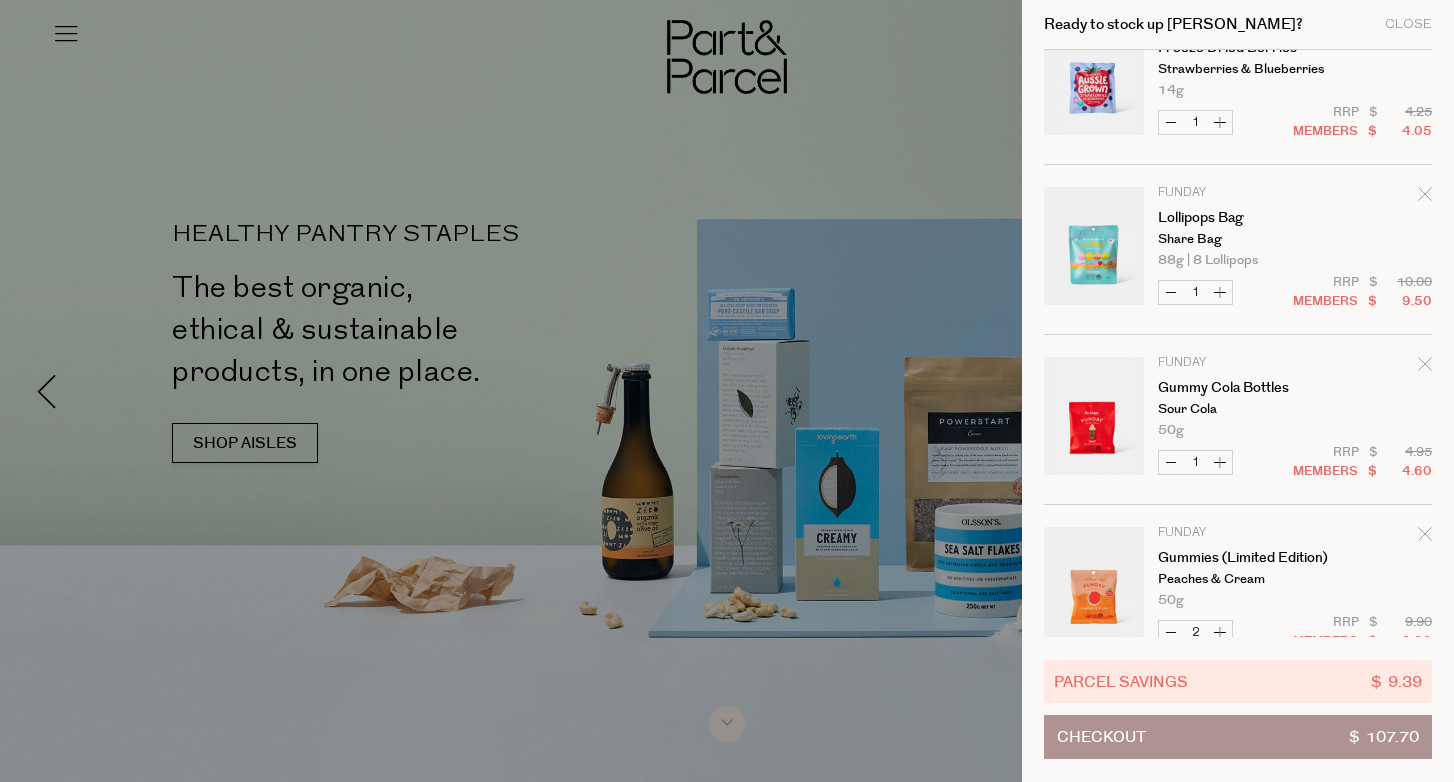 scroll, scrollTop: 1793, scrollLeft: 0, axis: vertical 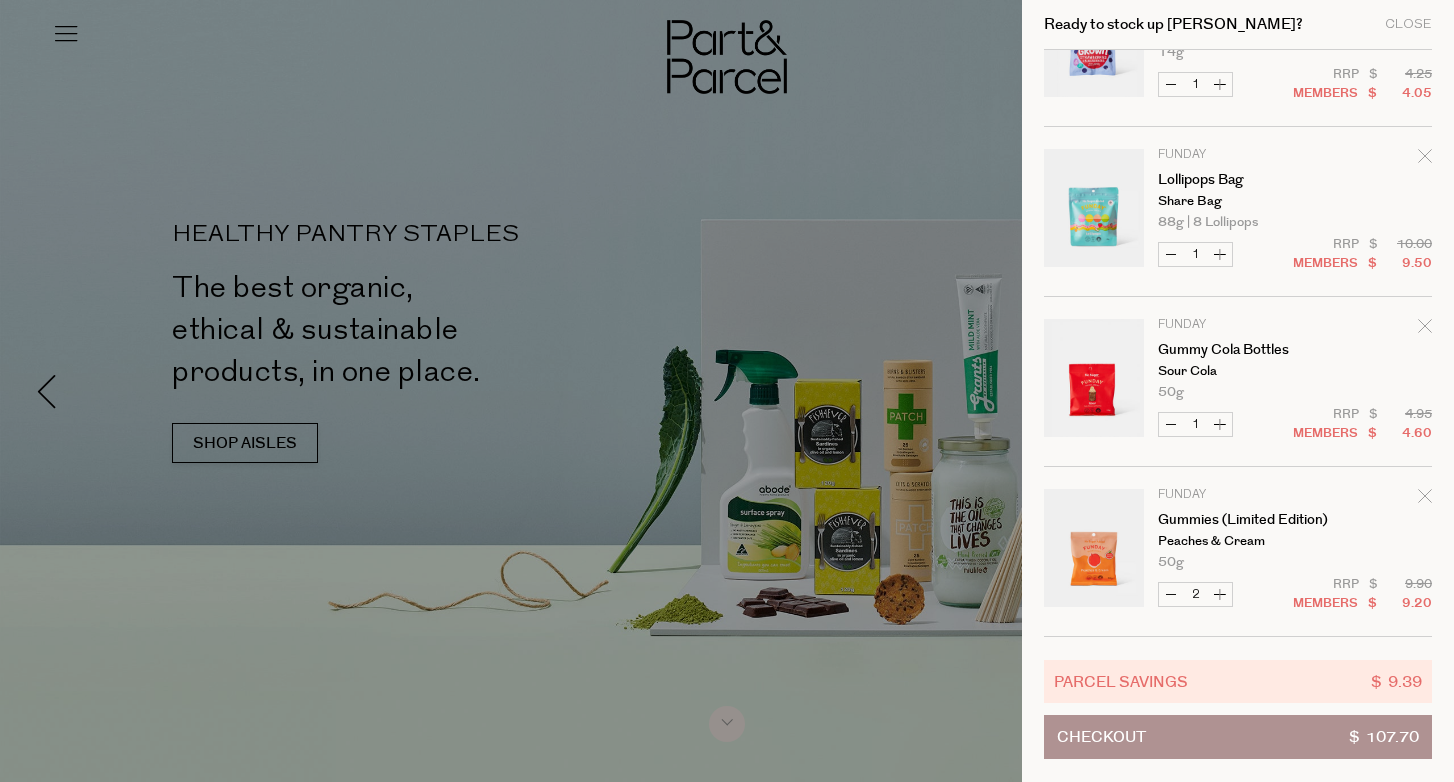 click at bounding box center (727, 391) 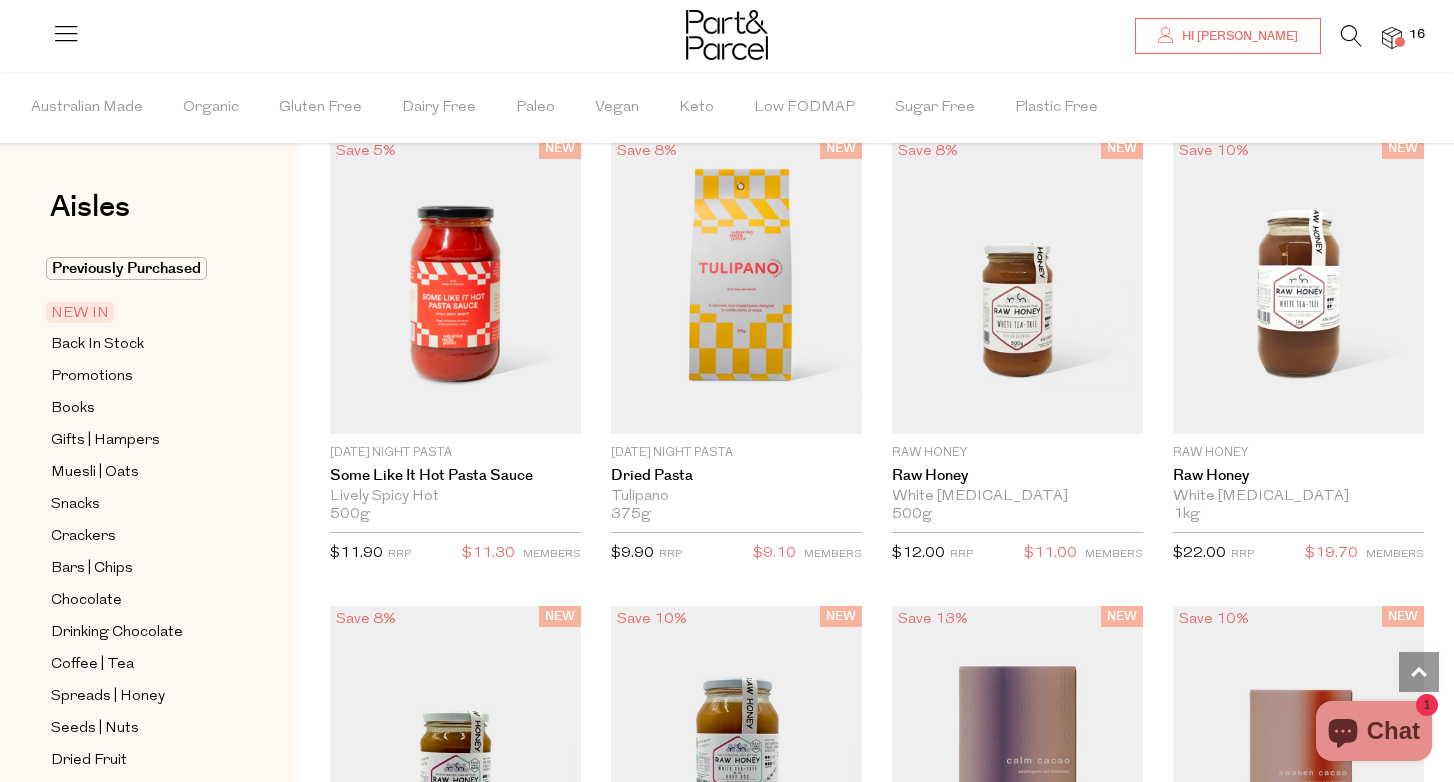 scroll, scrollTop: 1211, scrollLeft: 0, axis: vertical 